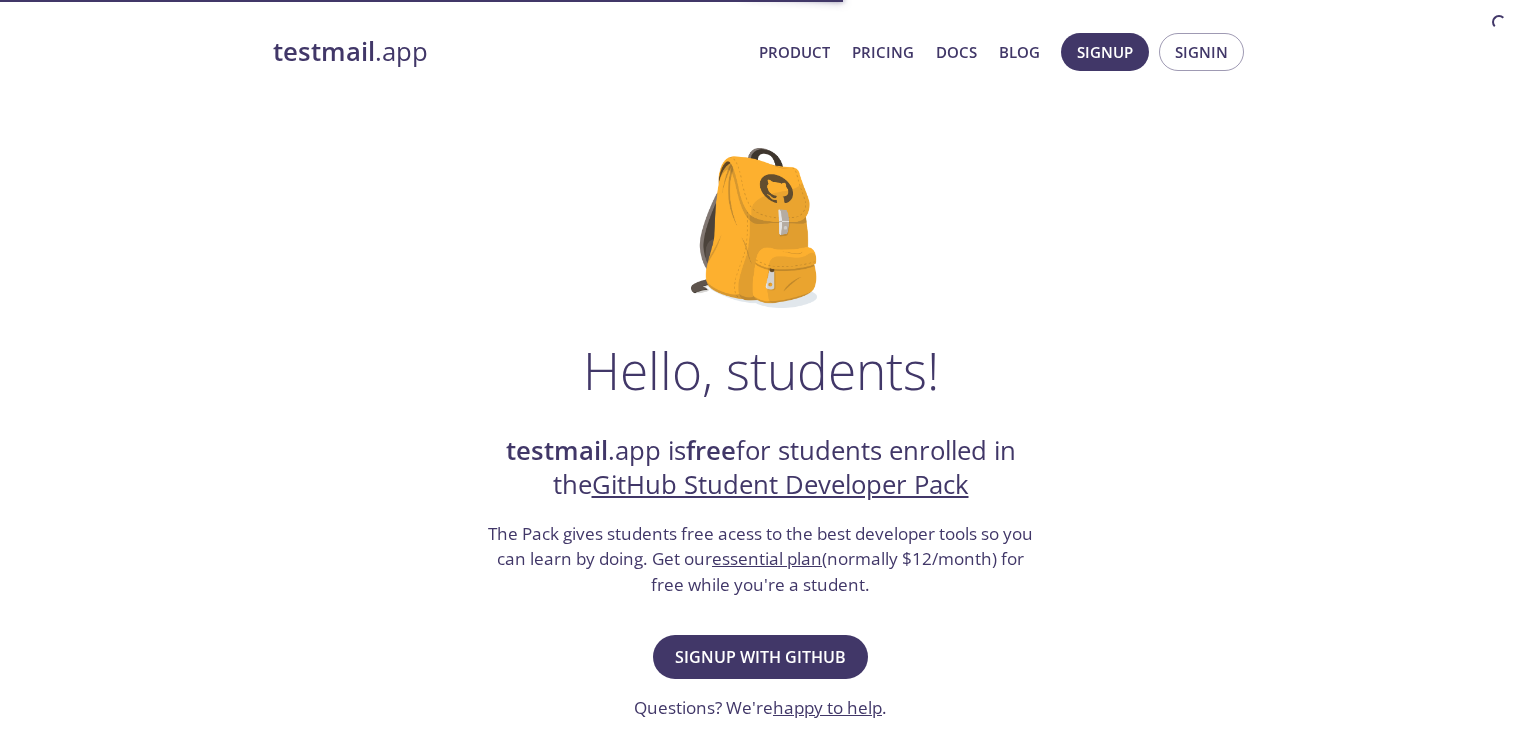 scroll, scrollTop: 0, scrollLeft: 0, axis: both 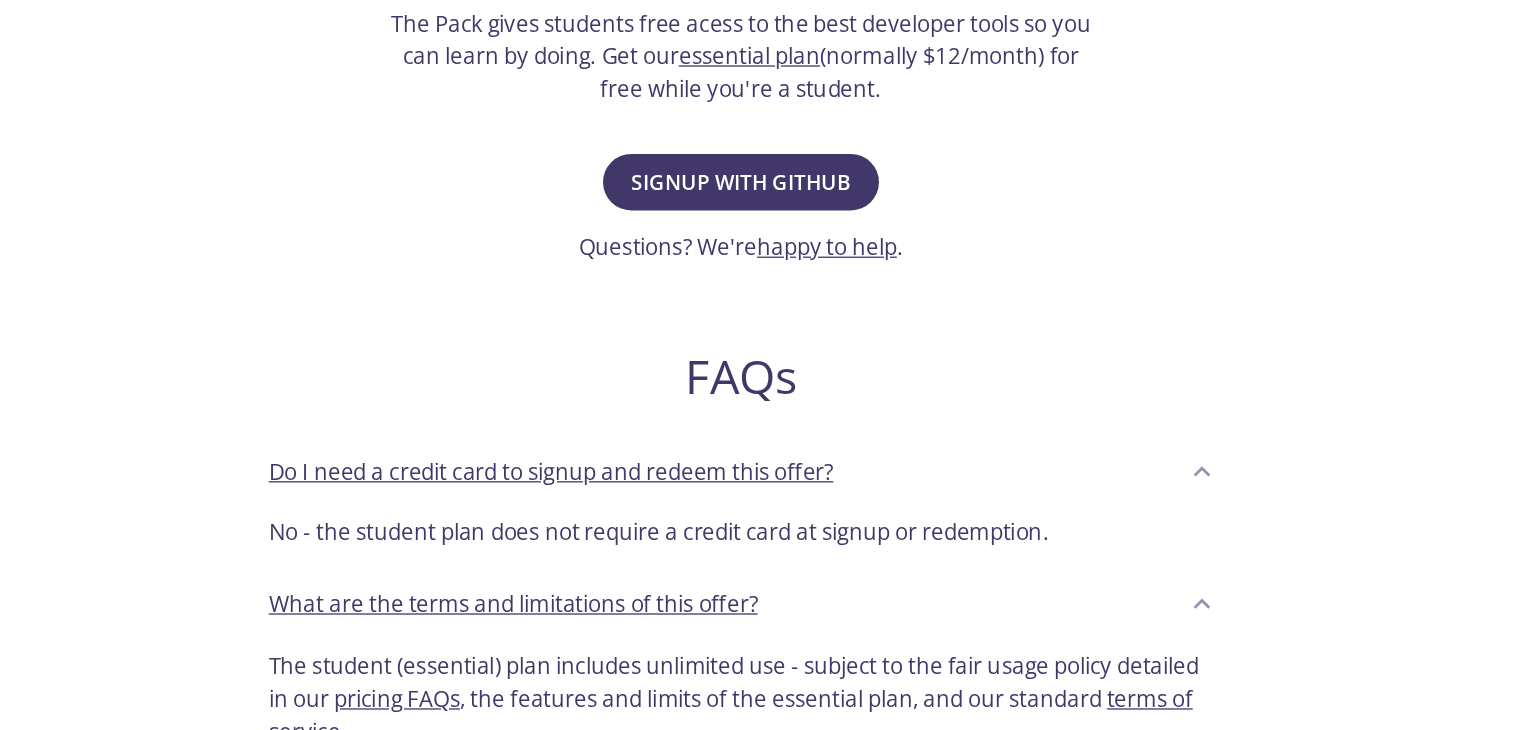 click on "Signup with GitHub Questions? We're  happy to help ." at bounding box center [760, 161] 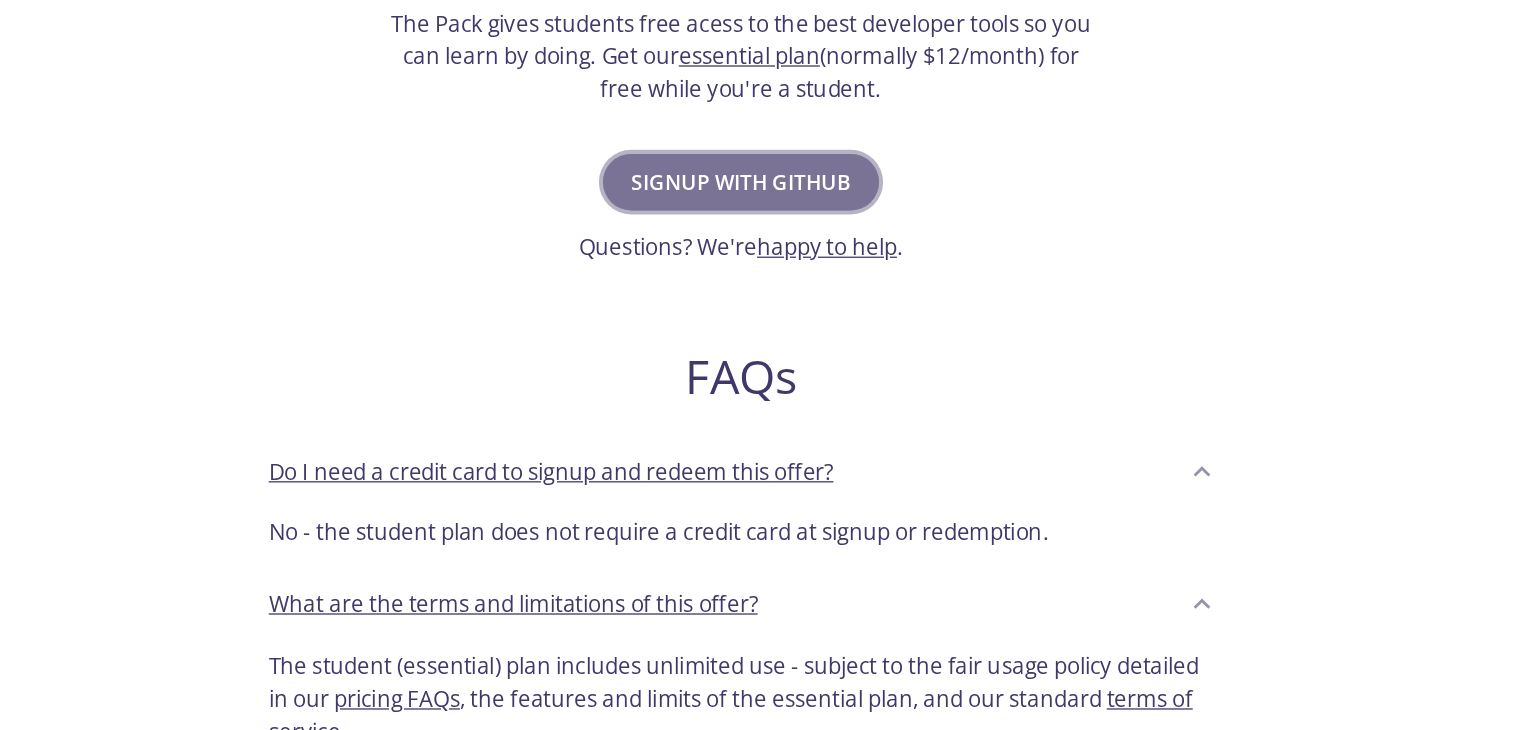 click on "Signup with GitHub" at bounding box center [760, 143] 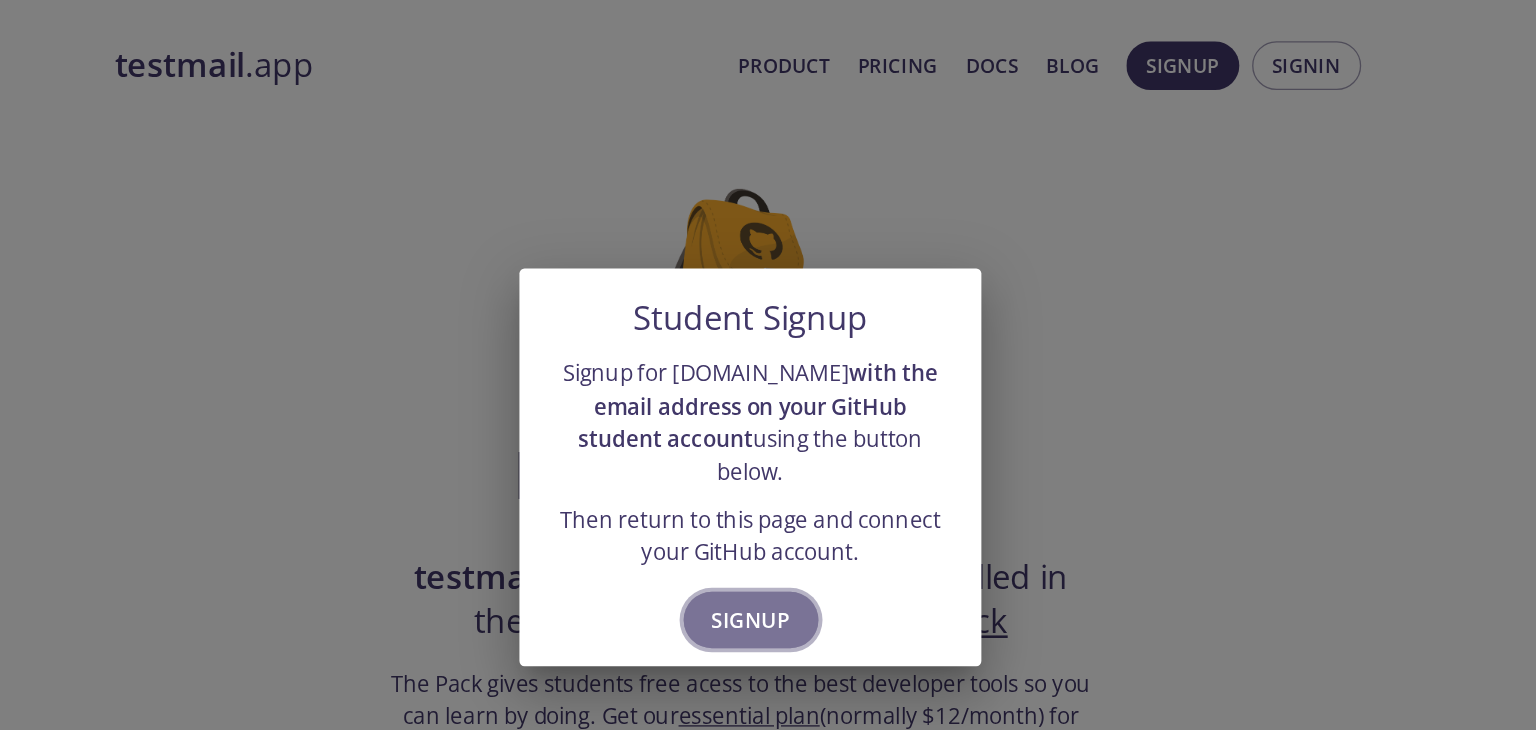 click on "Signup" at bounding box center [768, 484] 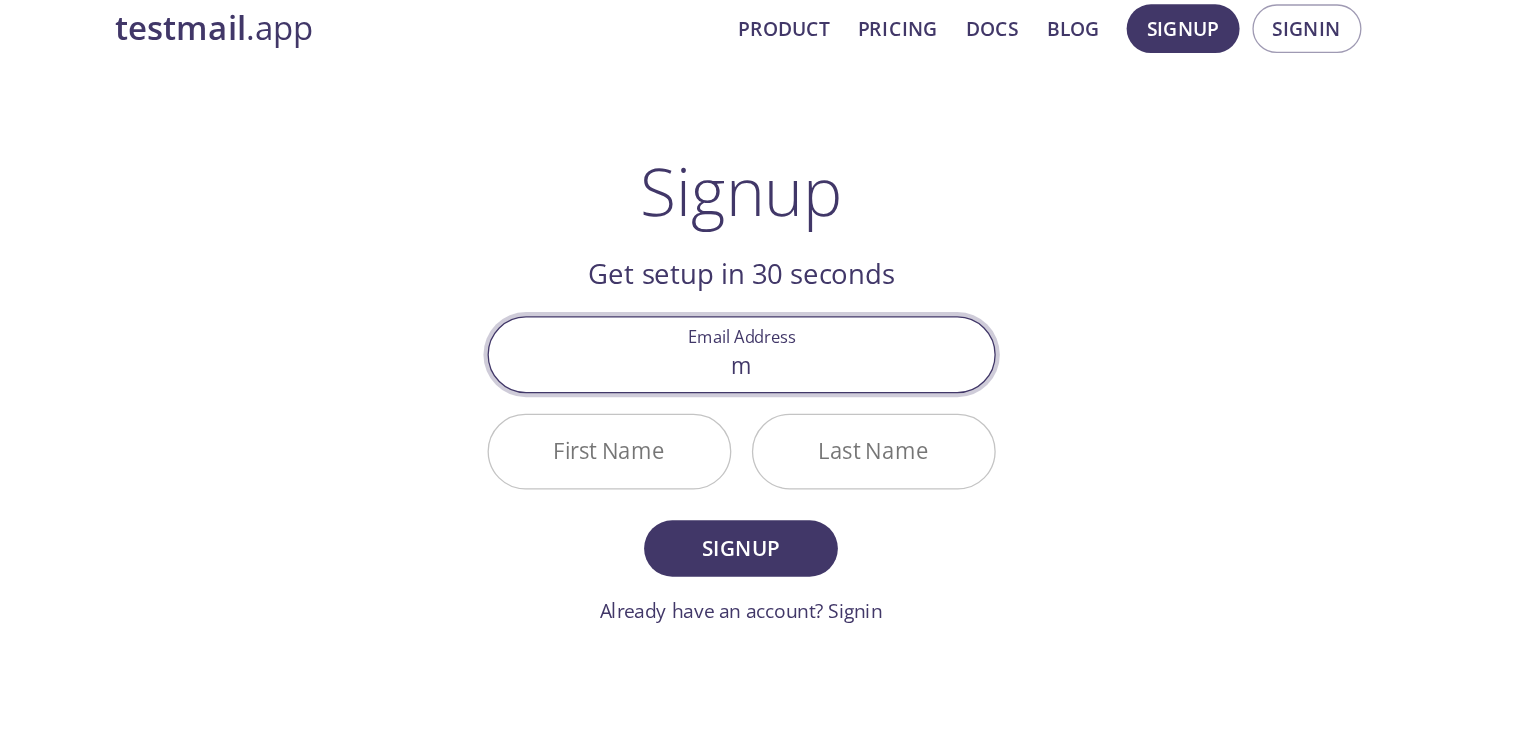 type on "mohamodsadhikpahsa@gmail.com" 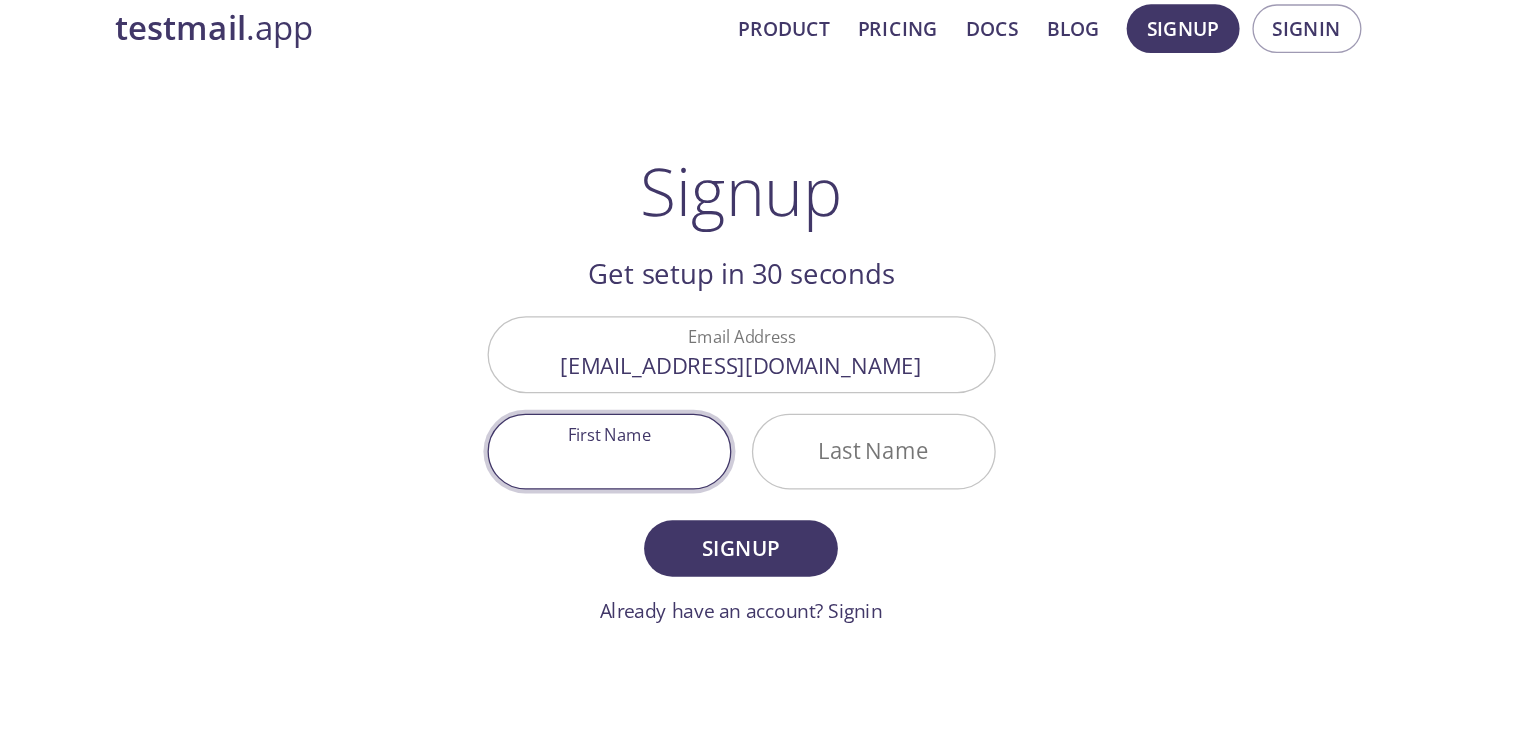 click on "First Name" at bounding box center (658, 381) 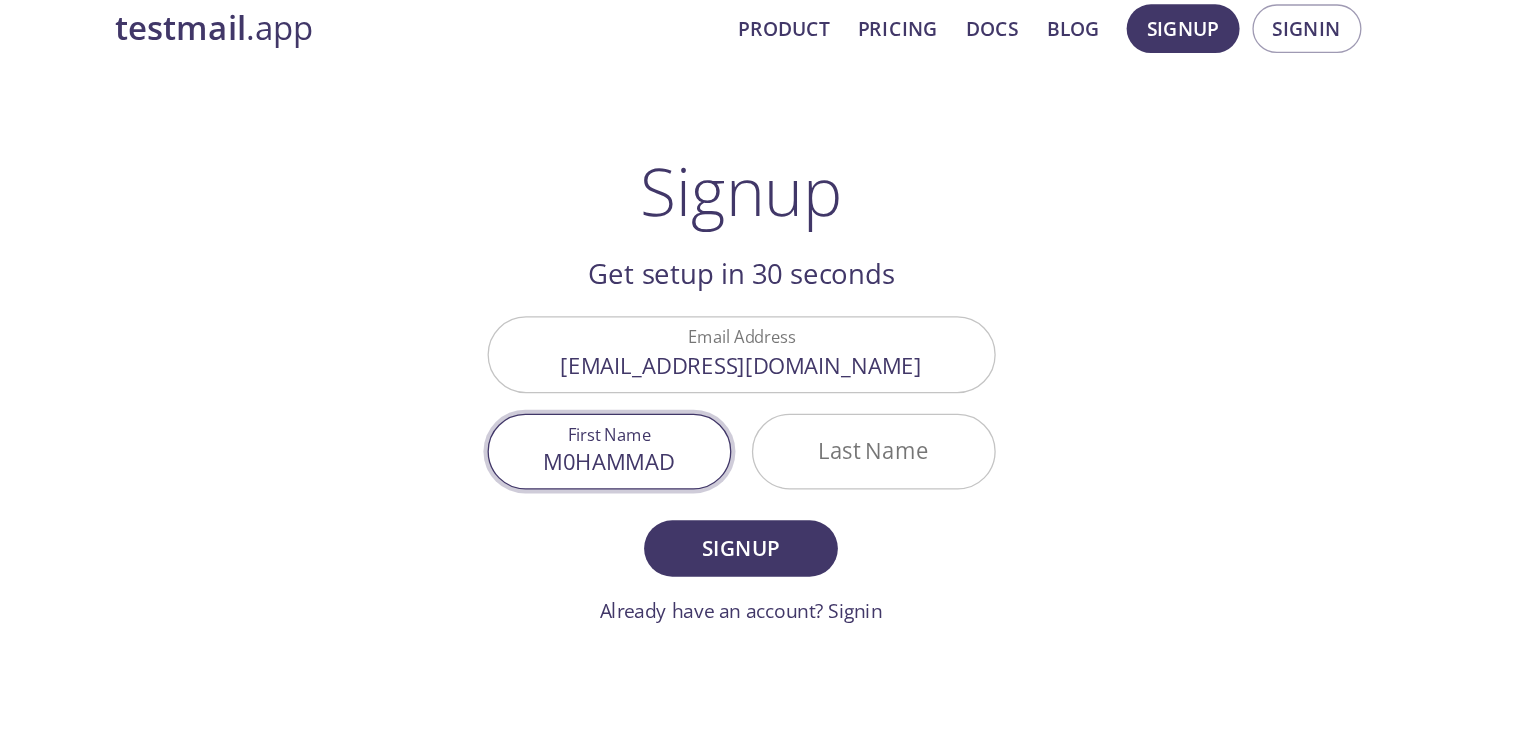 click on "M0HAMMAD" at bounding box center (658, 381) 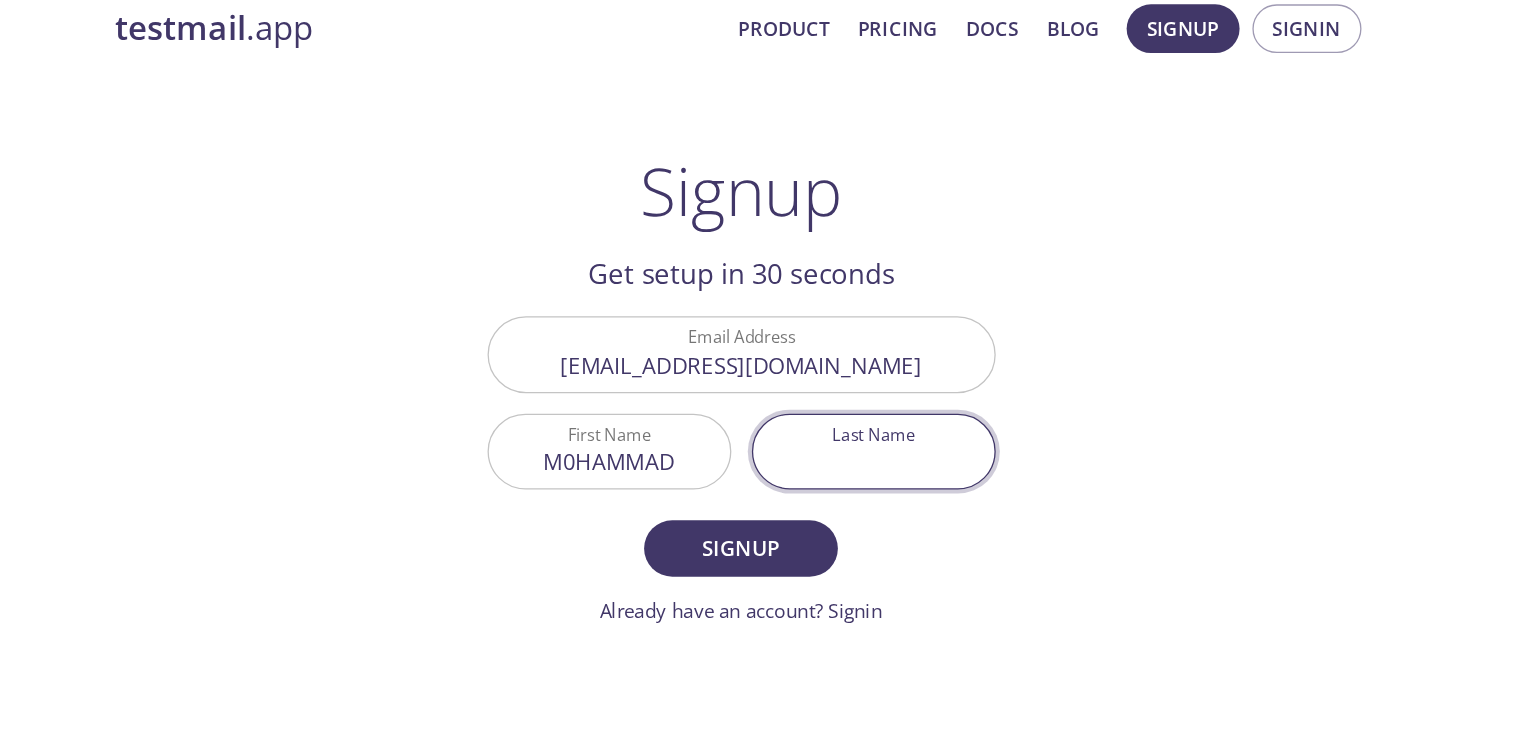click on "Last Name" at bounding box center [864, 381] 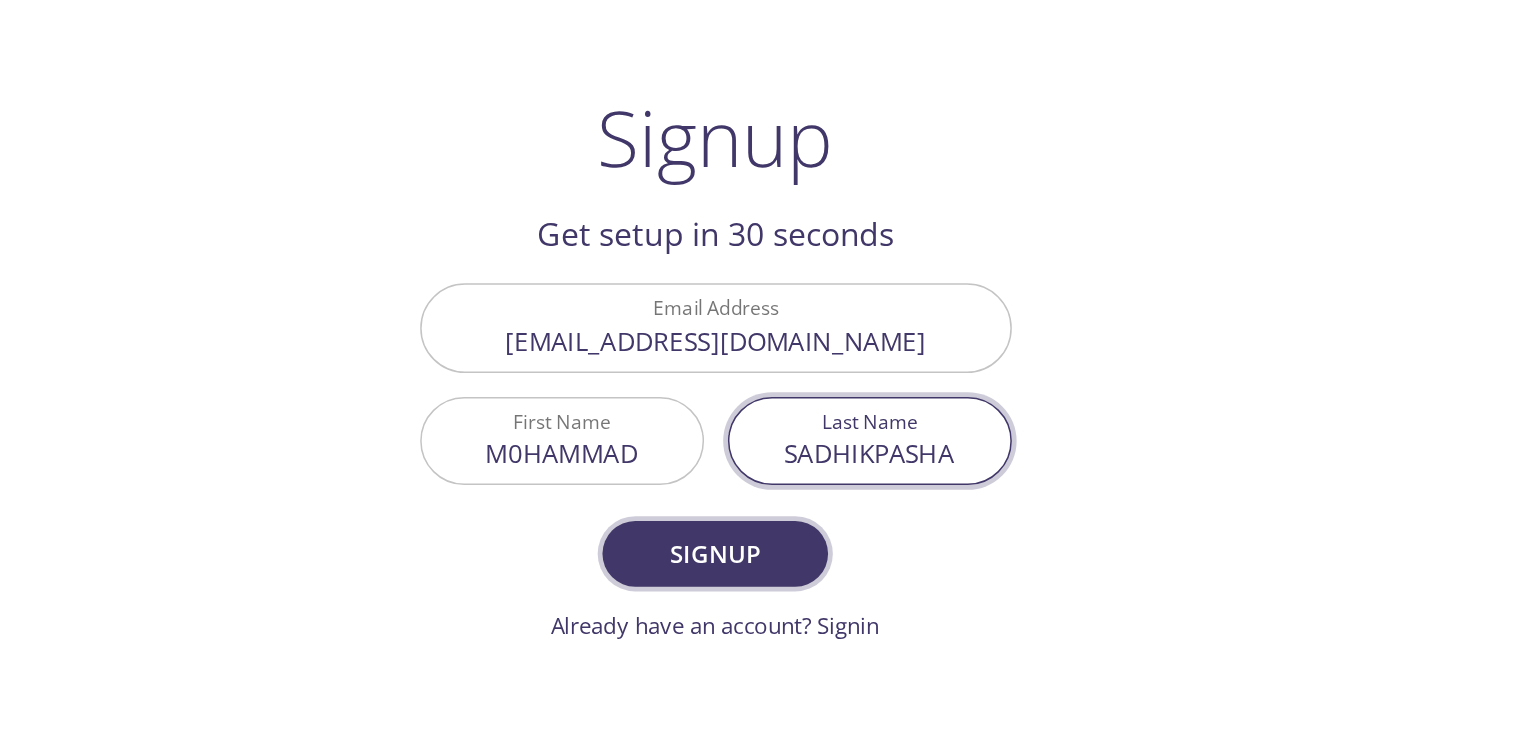 type on "SADHIKPASHA" 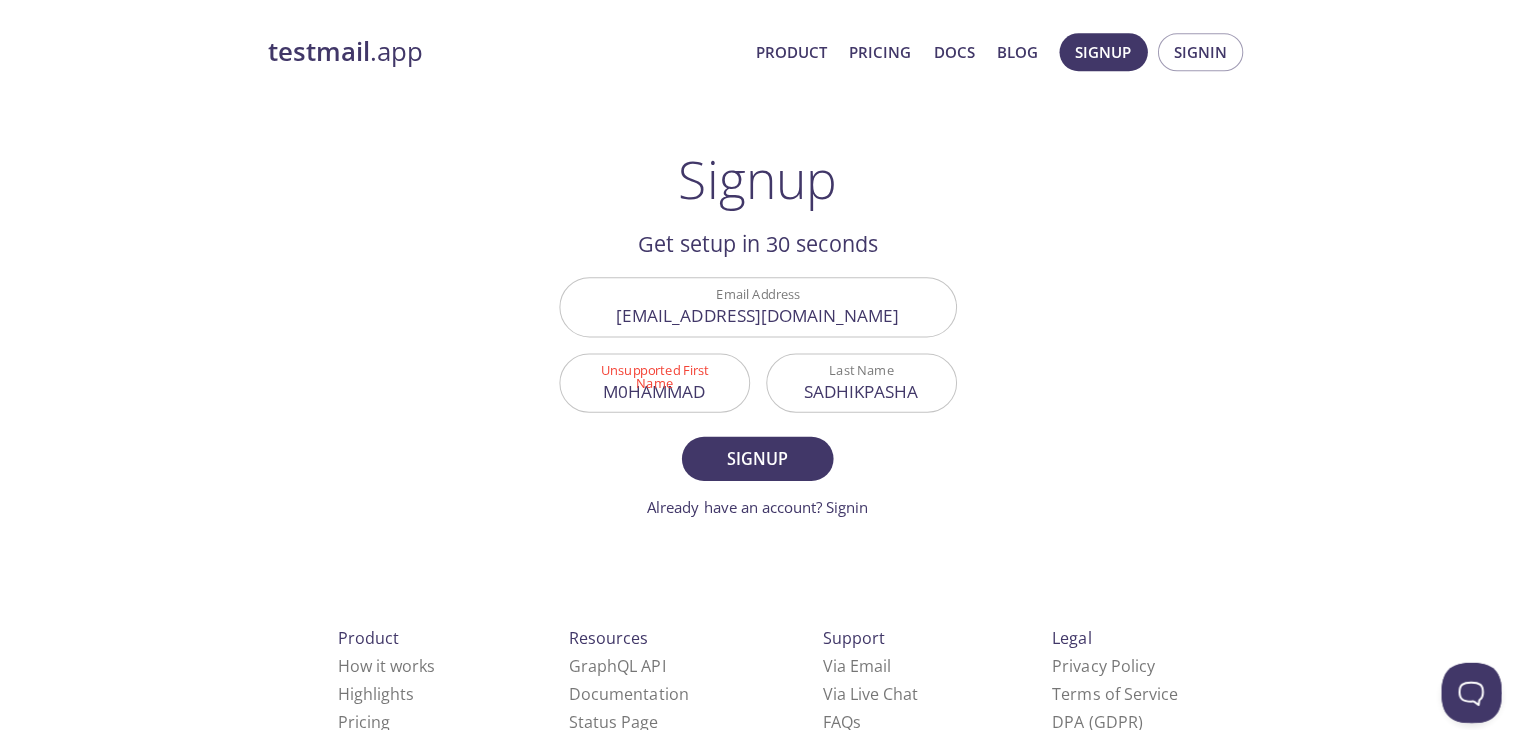 scroll, scrollTop: 0, scrollLeft: 0, axis: both 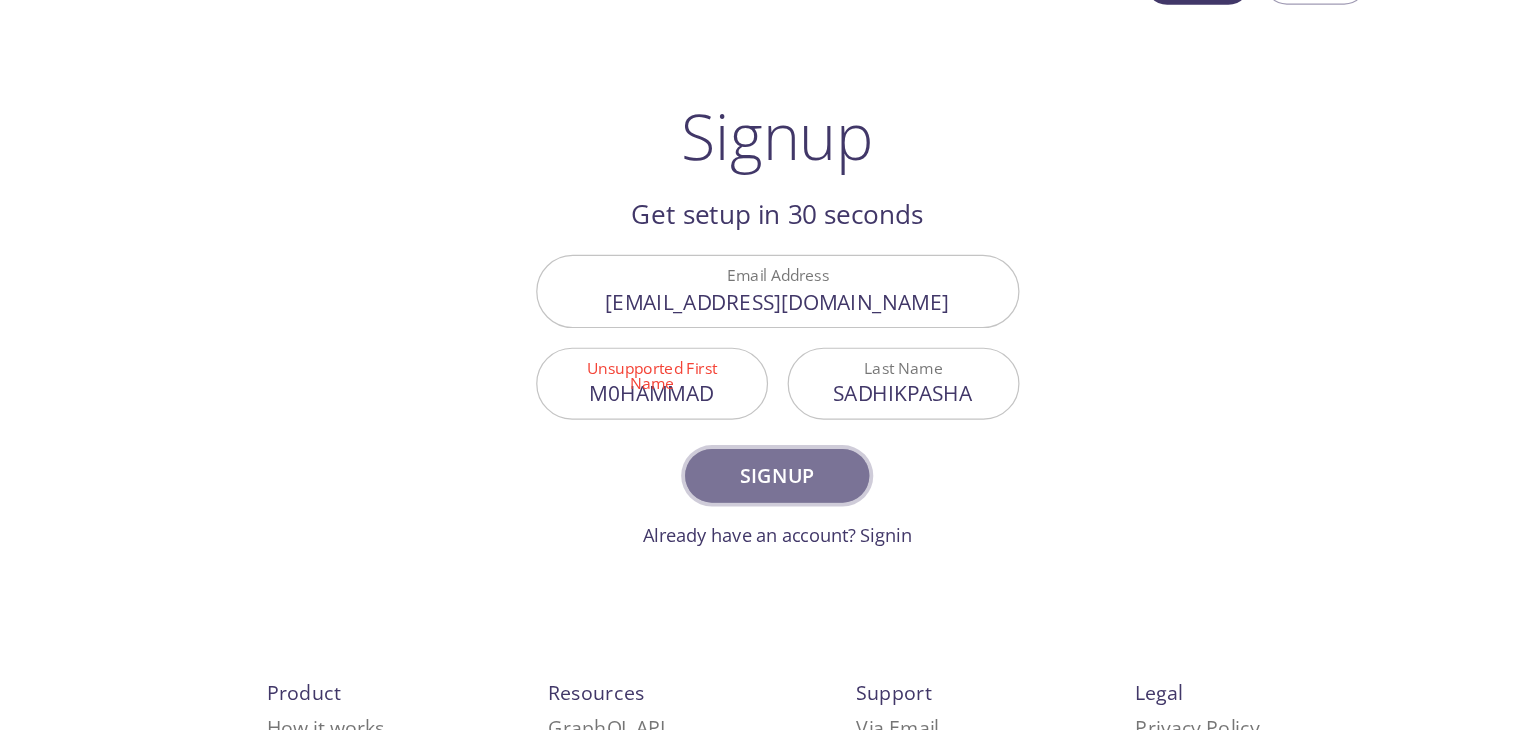 click on "Signup" at bounding box center [760, 457] 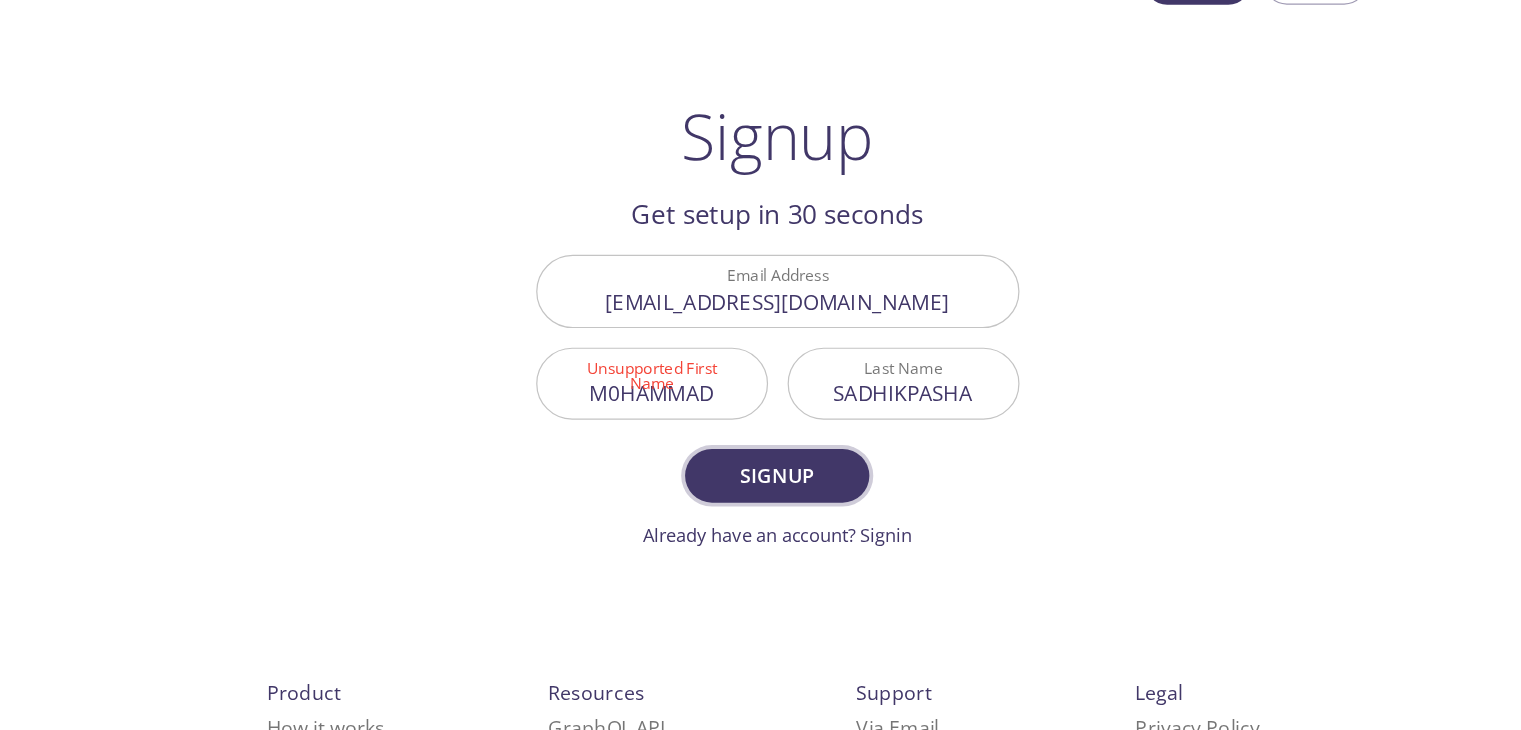 click on "Signup" at bounding box center (760, 457) 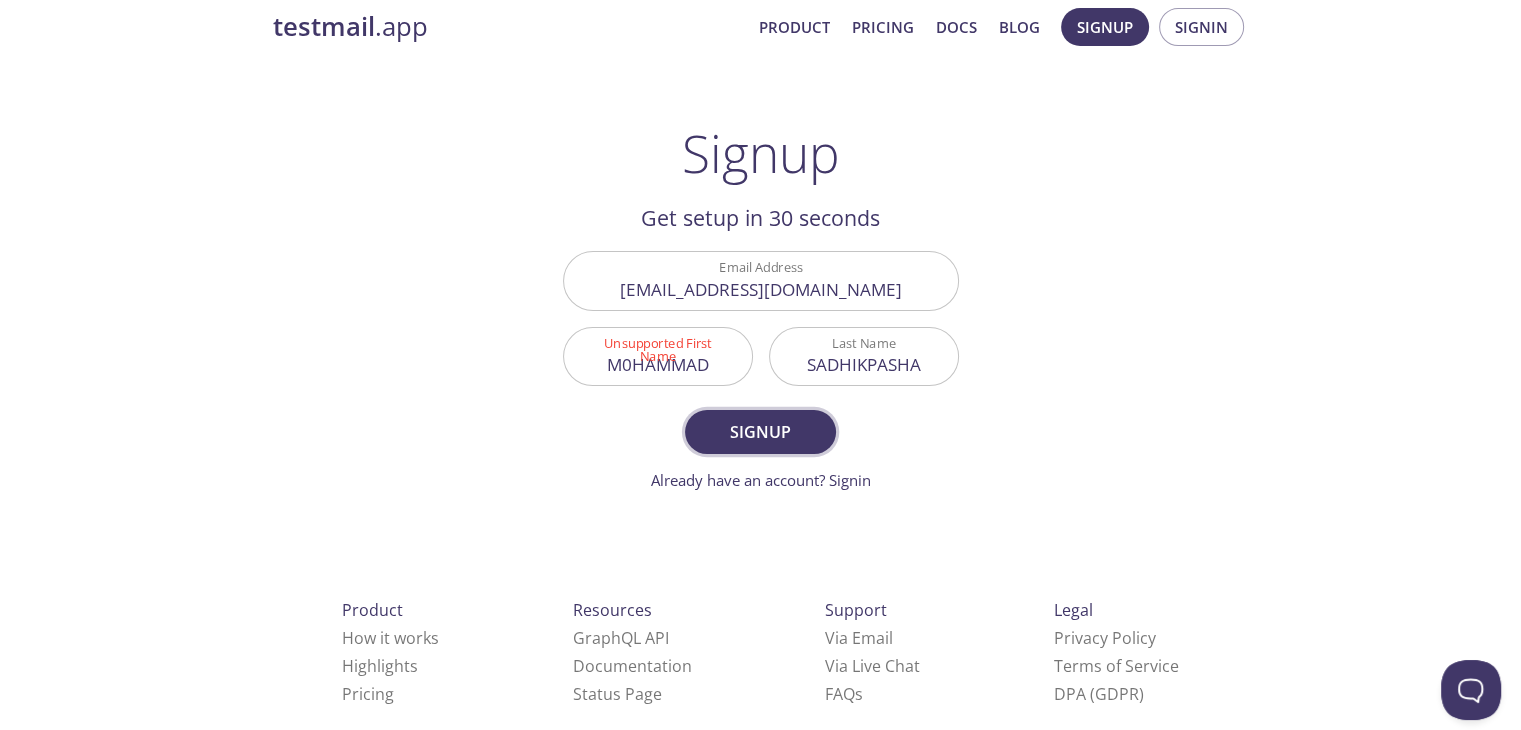scroll, scrollTop: 21, scrollLeft: 0, axis: vertical 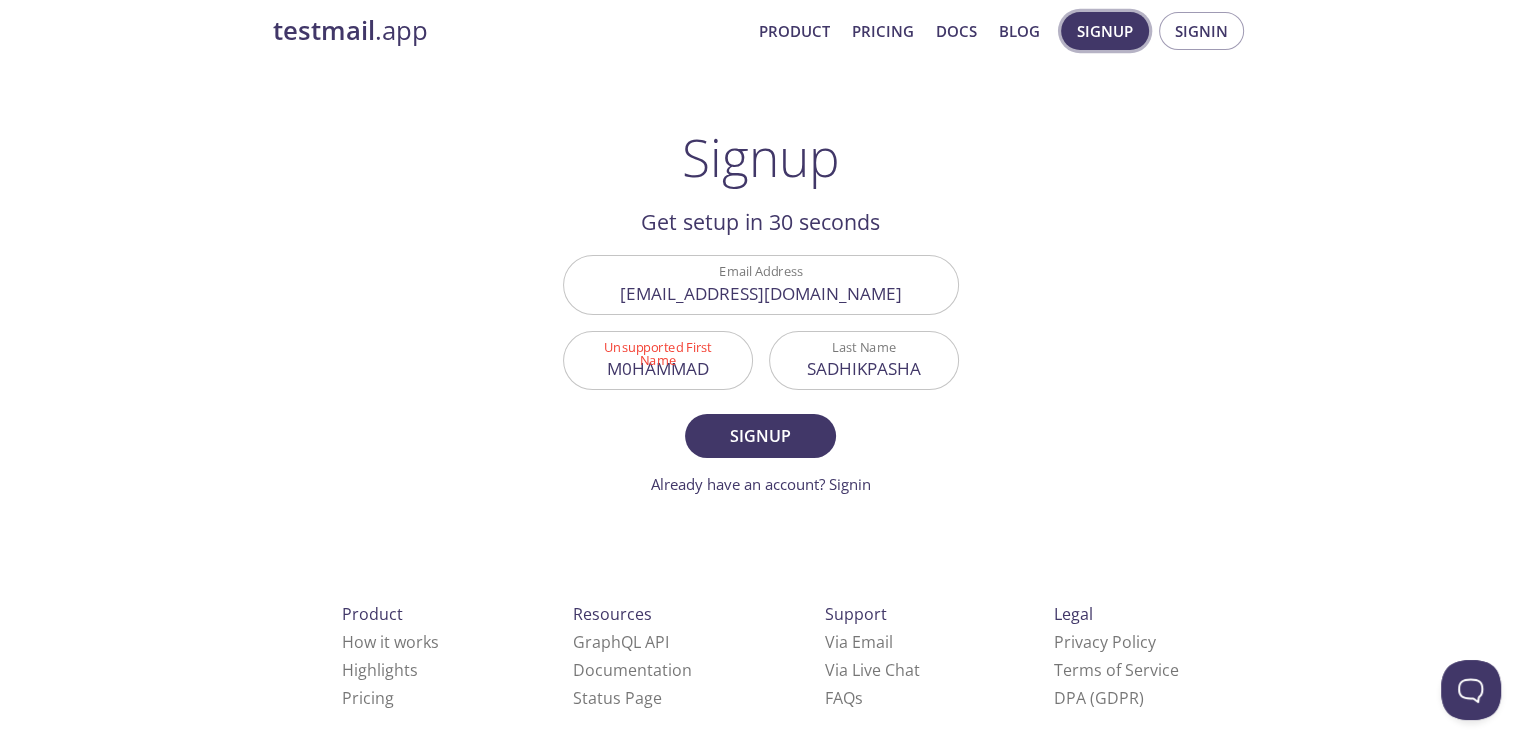 drag, startPoint x: 795, startPoint y: 431, endPoint x: 1112, endPoint y: 29, distance: 511.9502 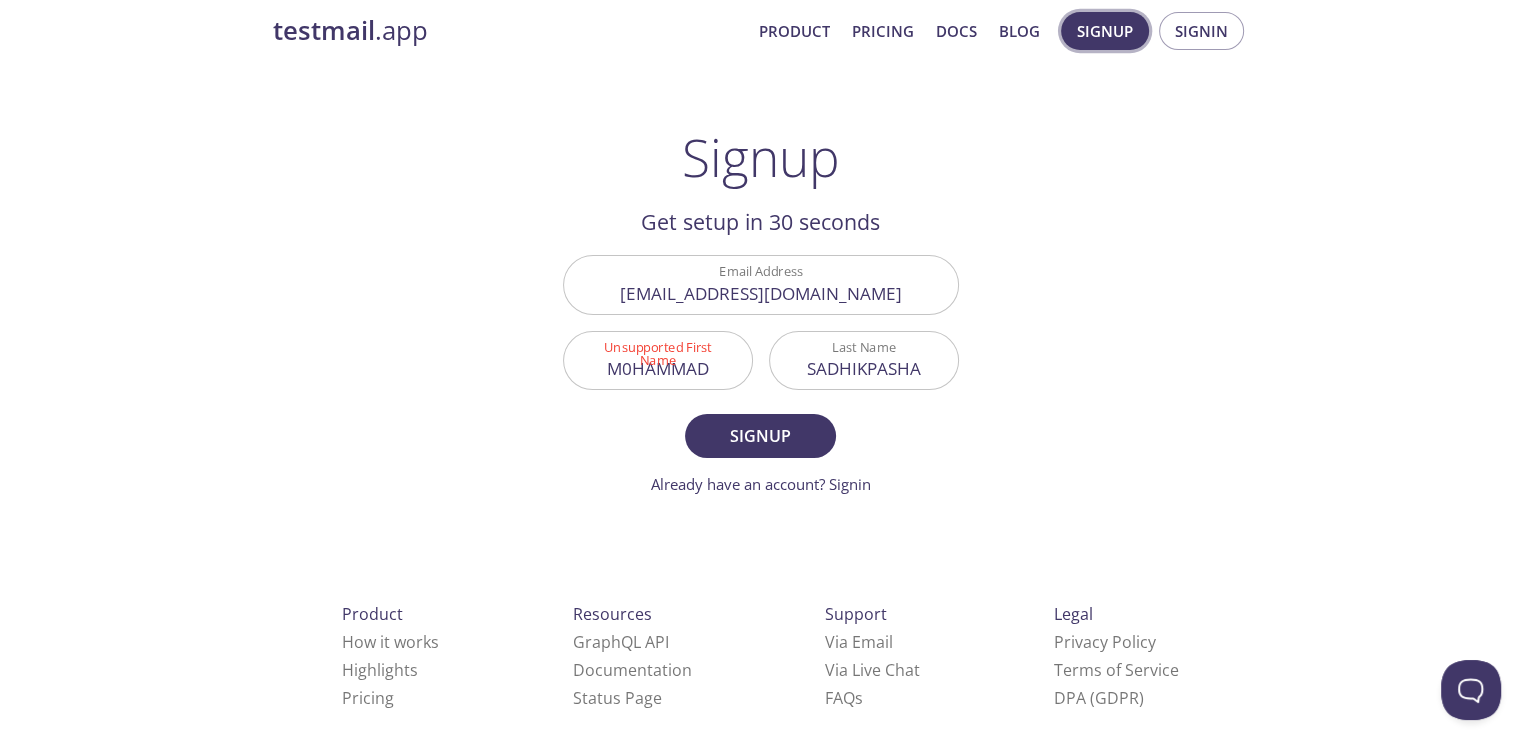 click on "testmail .app Product Pricing Docs Blog Signup Signin Signup Get setup in 30 seconds Email Address mohamodsadhikpahsa@gmail.com Unsupported First Name M0HAMMAD Last Name SADHIKPASHA Signup Already have an account? Signin Check your email inbox Email Verification Code Confirm Didn't receive anything? Resend email Product How it works Highlights Pricing Resources GraphQL API Documentation Status Page Support Via Email Via Live Chat FAQ s Legal Privacy Policy Terms of Service DPA (GDPR) © testmail.app Toronto, Canada Who We Are" at bounding box center [761, 458] 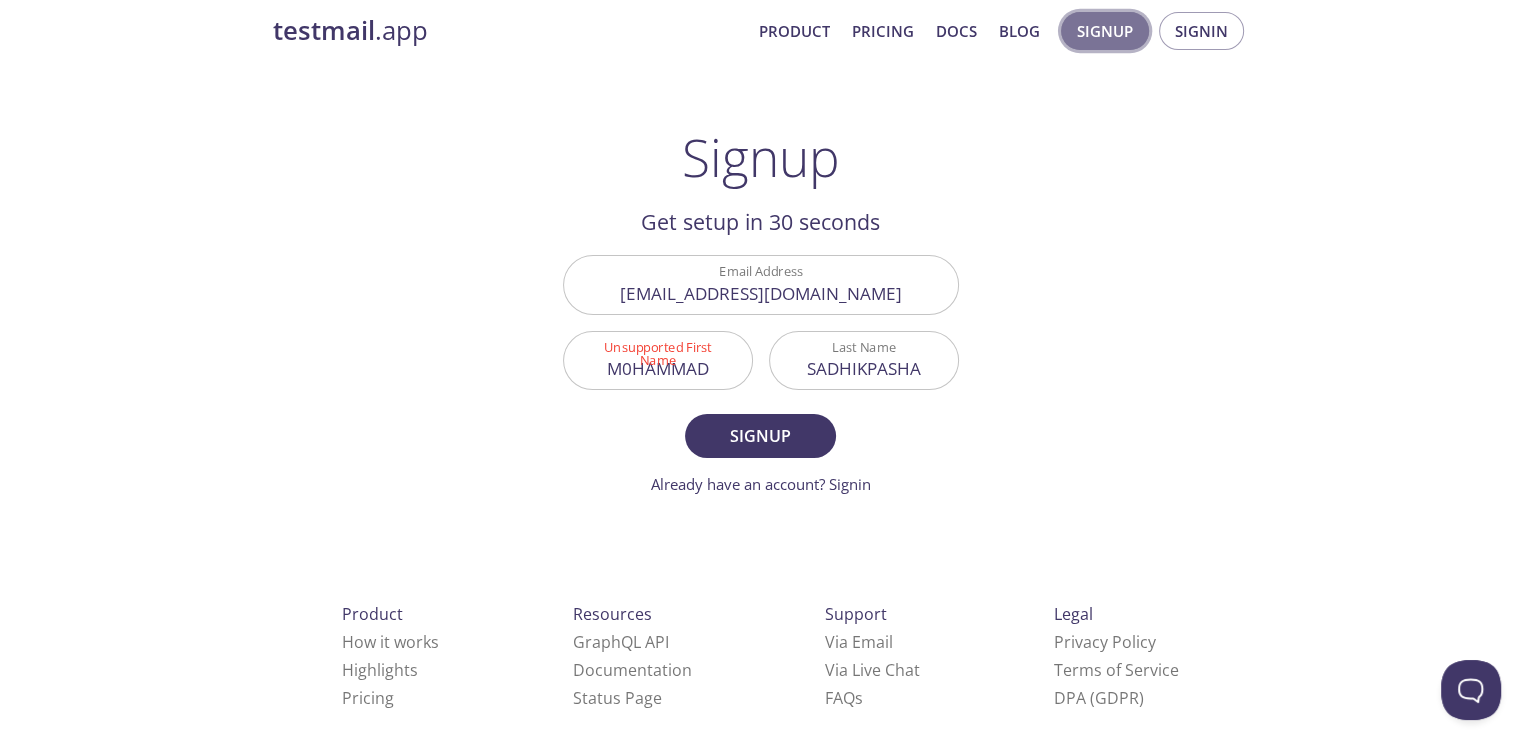 click on "Signup" at bounding box center [1105, 31] 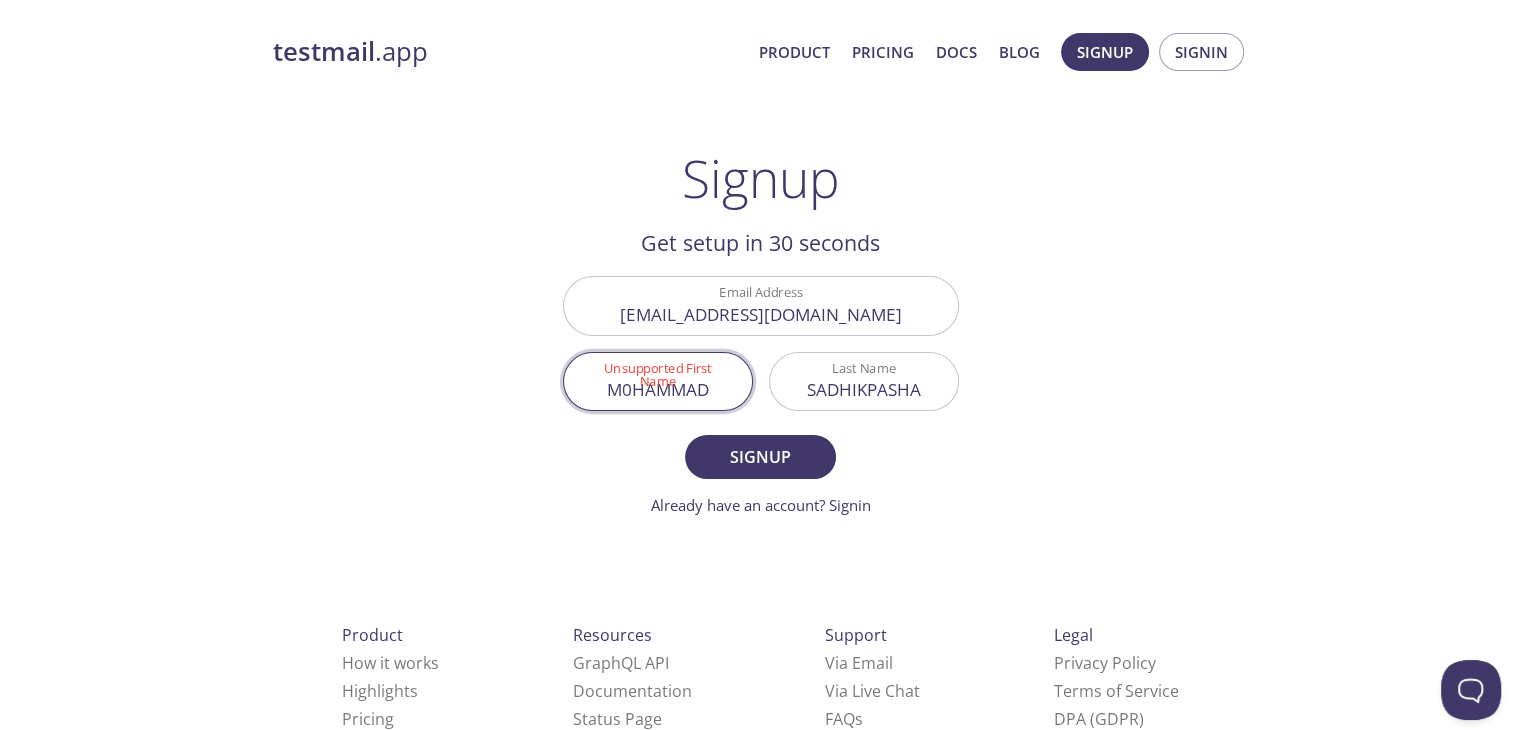 click on "M0HAMMAD" at bounding box center [658, 381] 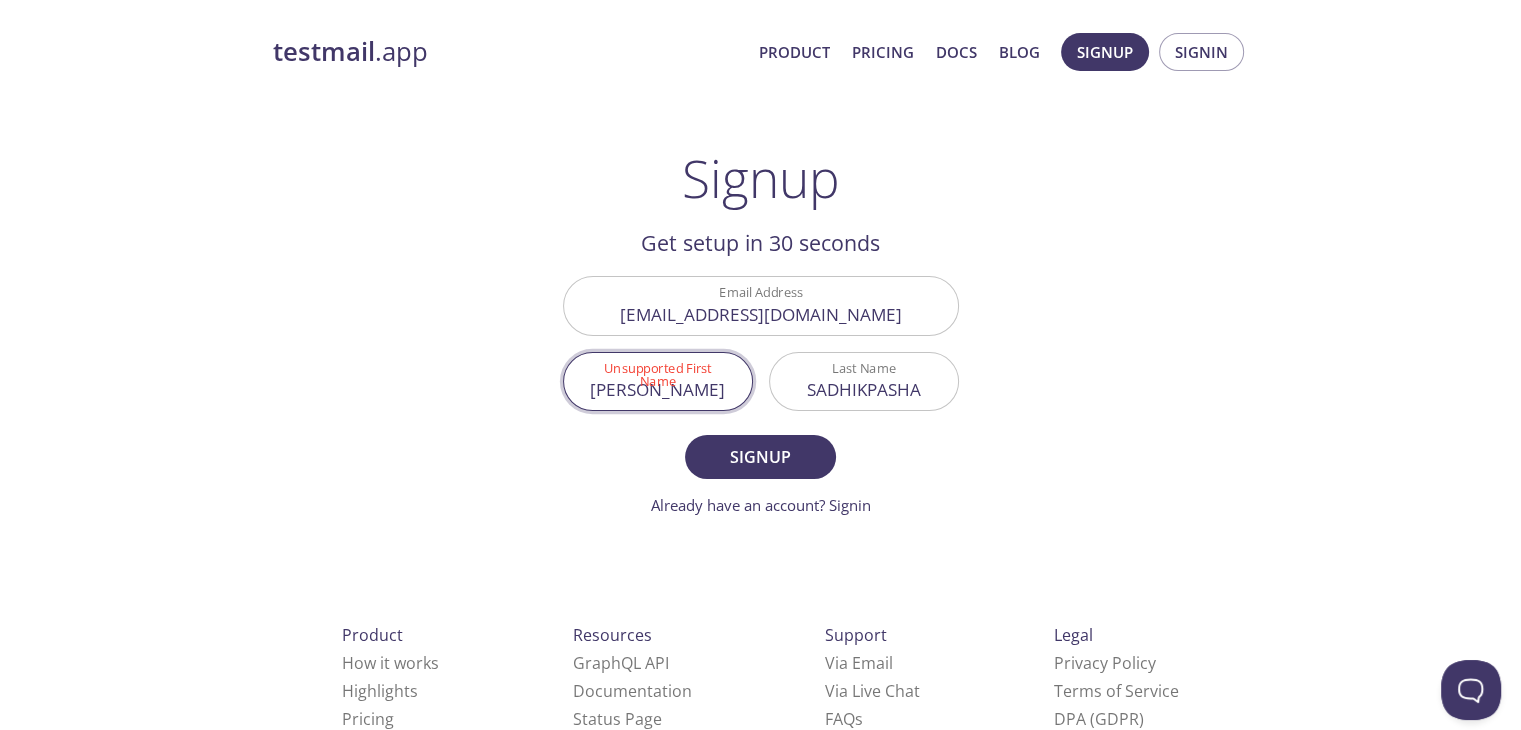 type on "[PERSON_NAME]" 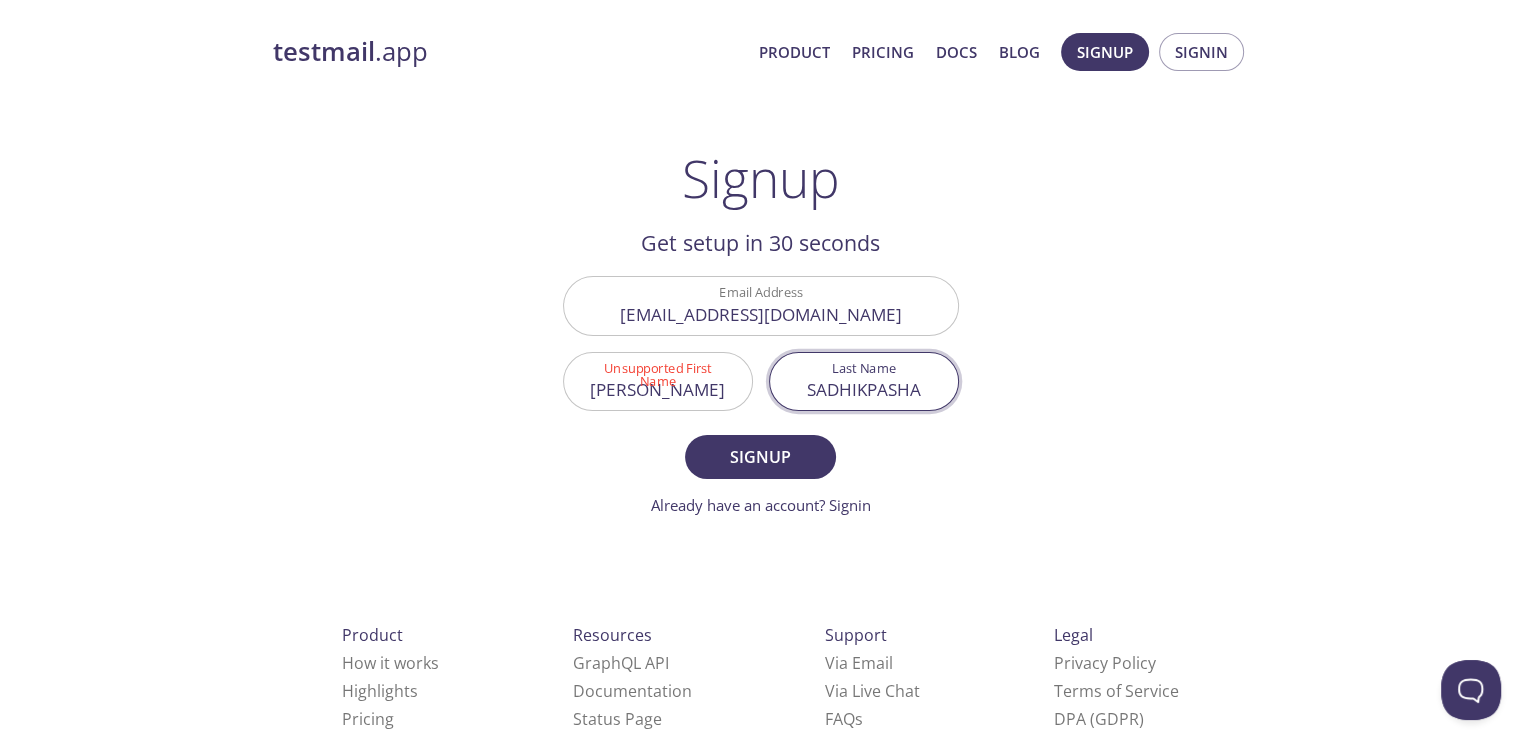 click on "SADHIKPASHA" at bounding box center [864, 381] 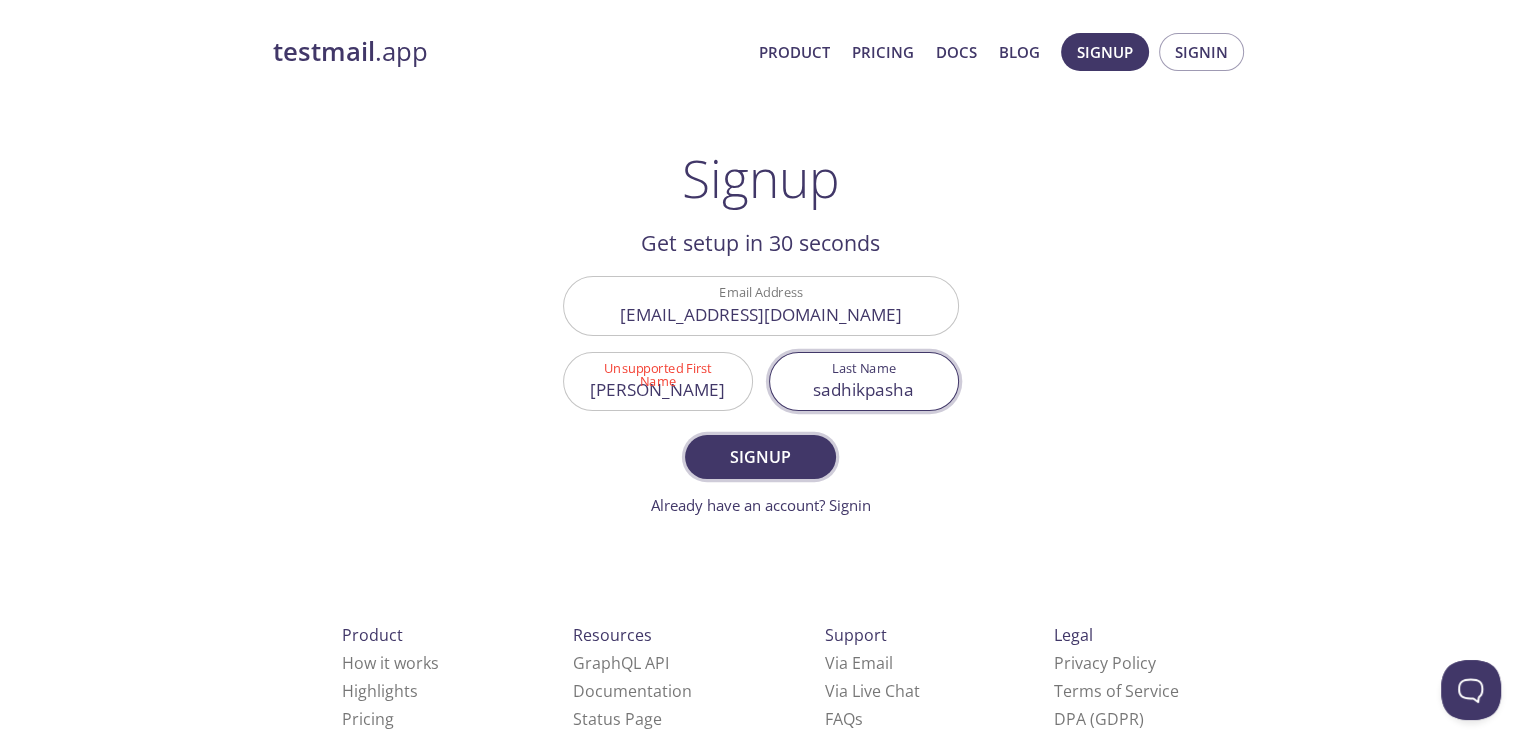 type on "sadhikpasha" 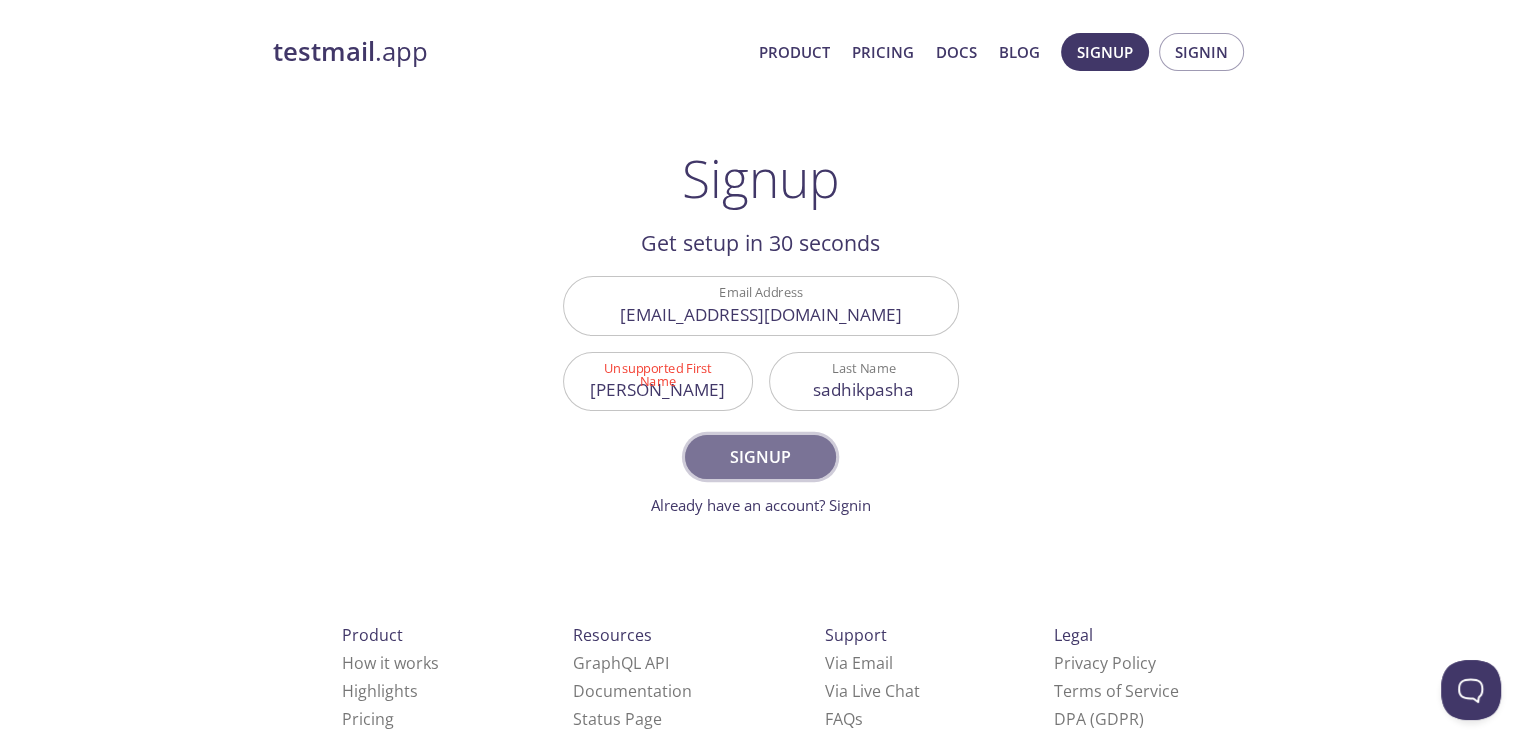 click on "Signup" at bounding box center [760, 457] 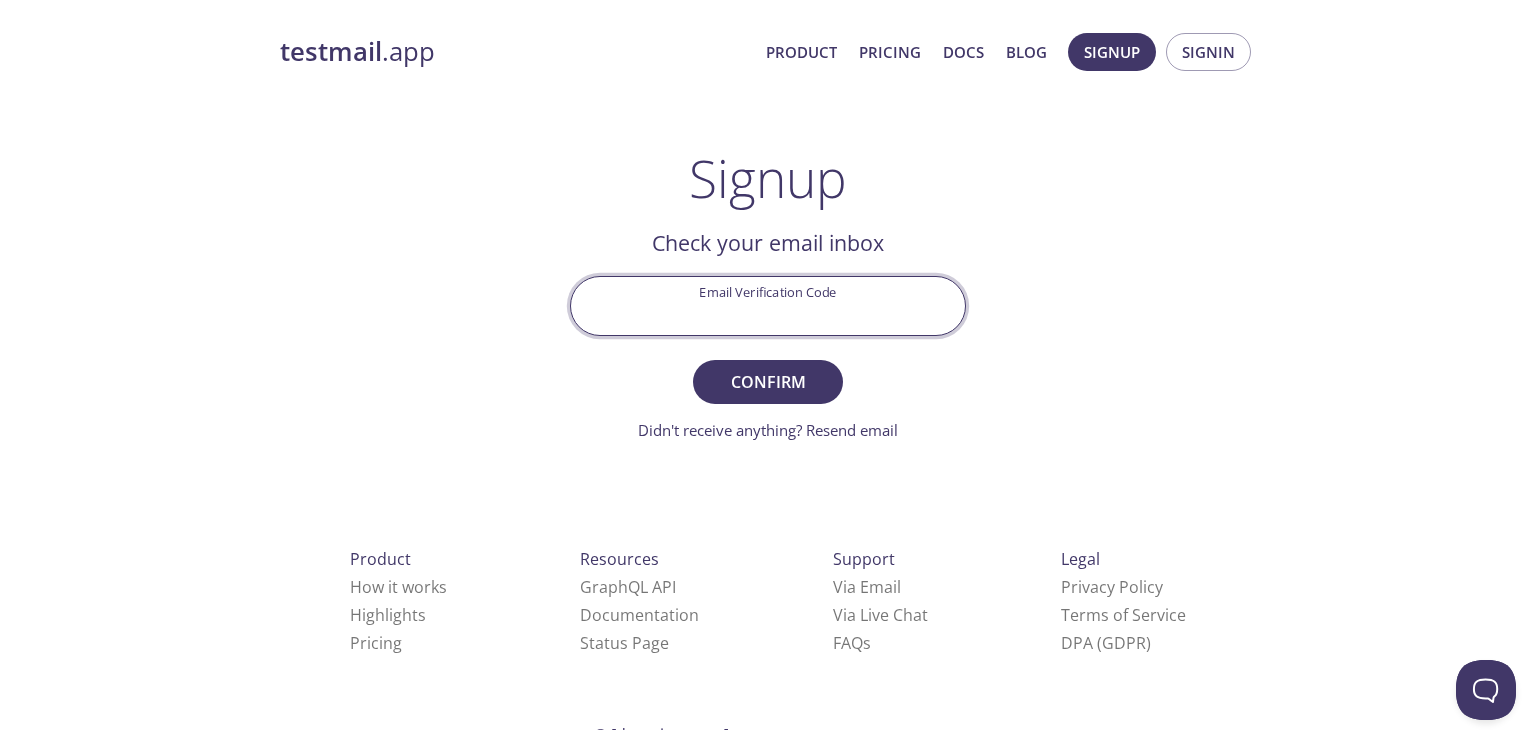 click on "Email Verification Code" at bounding box center [768, 305] 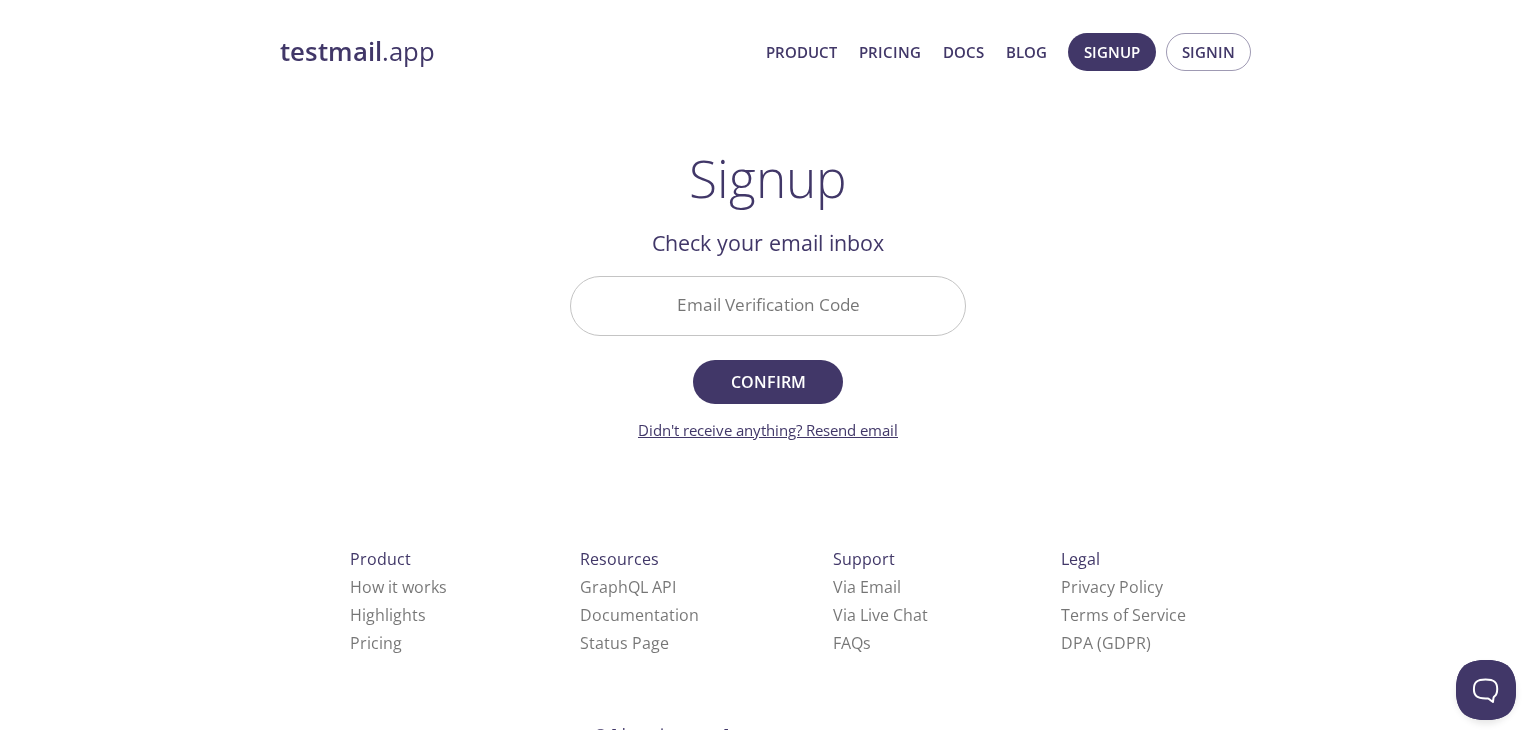 click on "Didn't receive anything? Resend email" at bounding box center [768, 430] 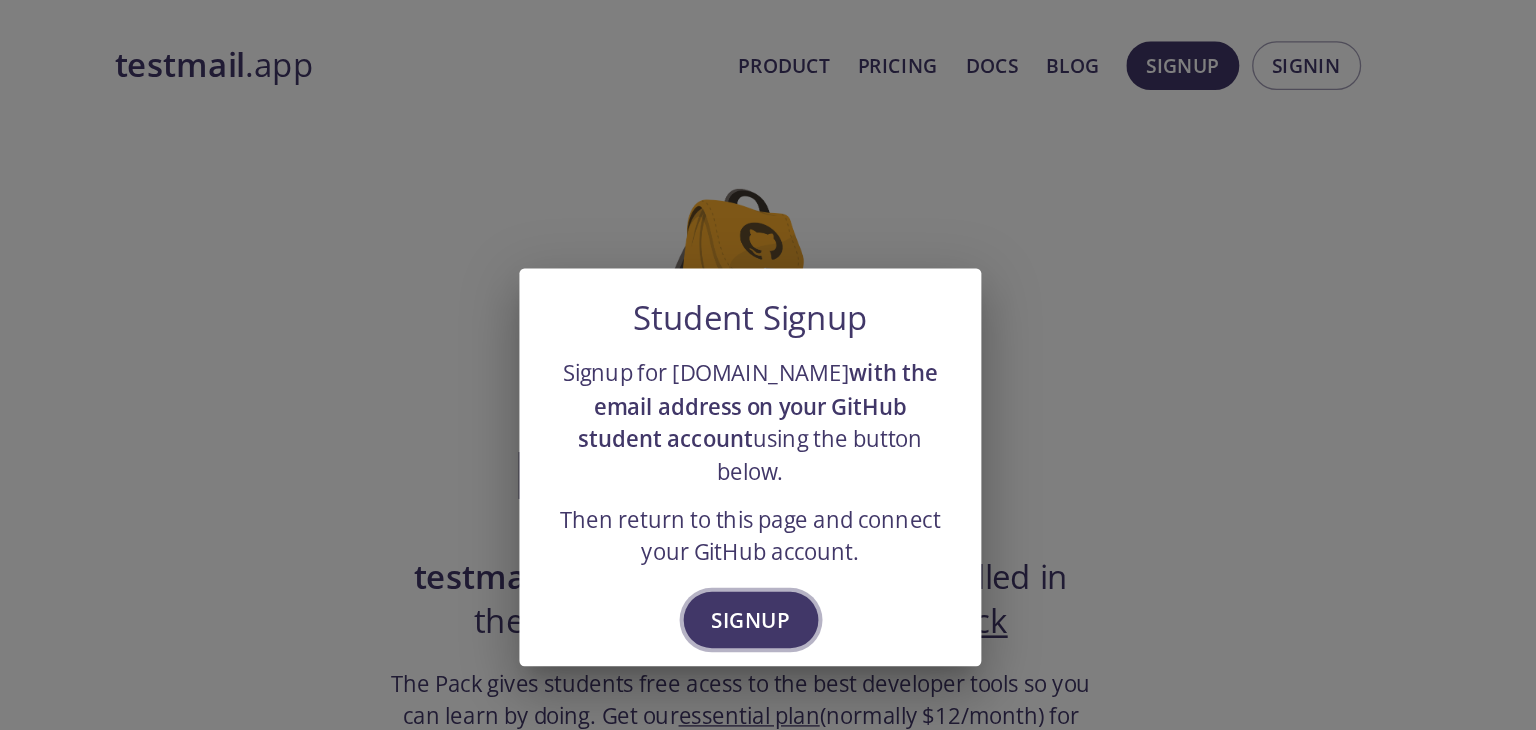 click on "Signup" at bounding box center [768, 484] 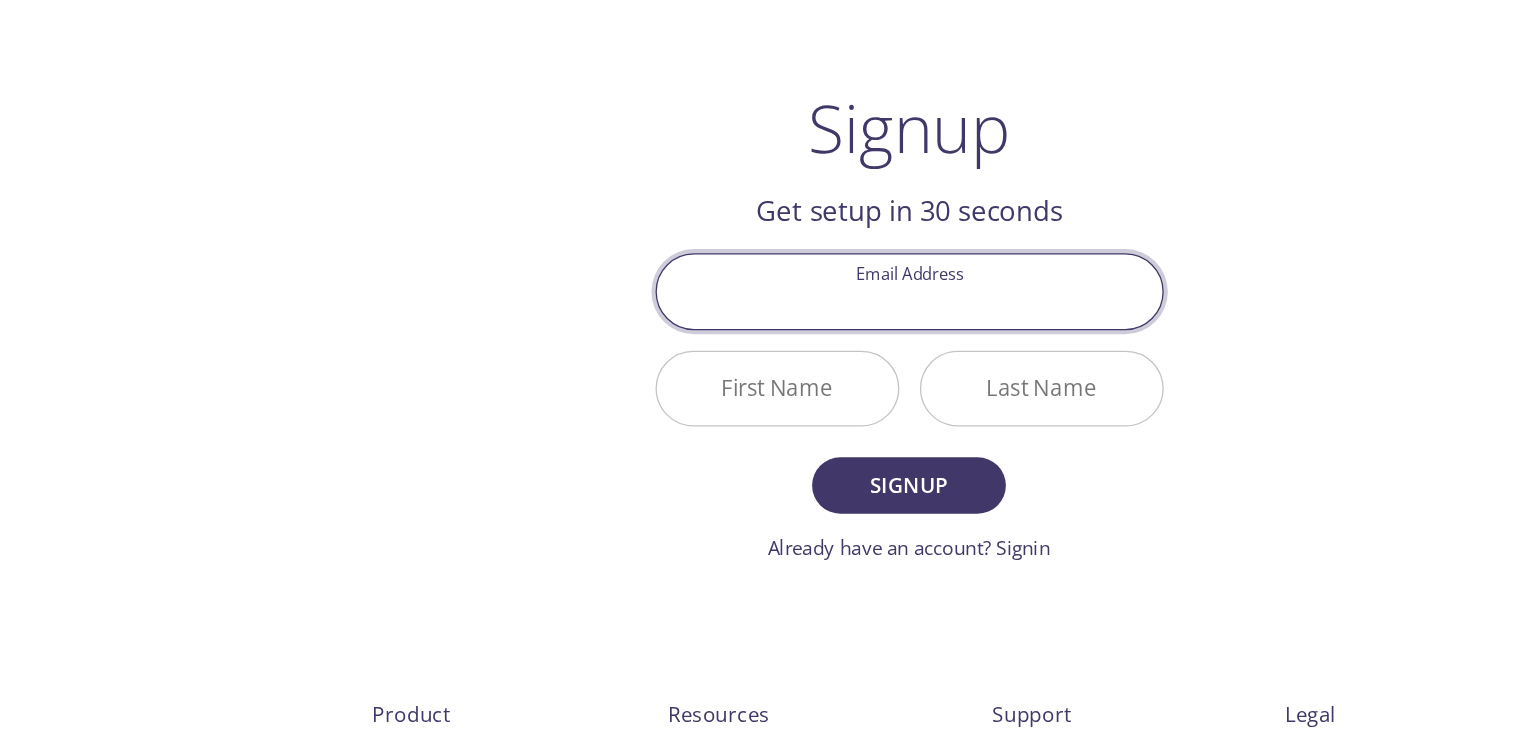scroll, scrollTop: 58, scrollLeft: 0, axis: vertical 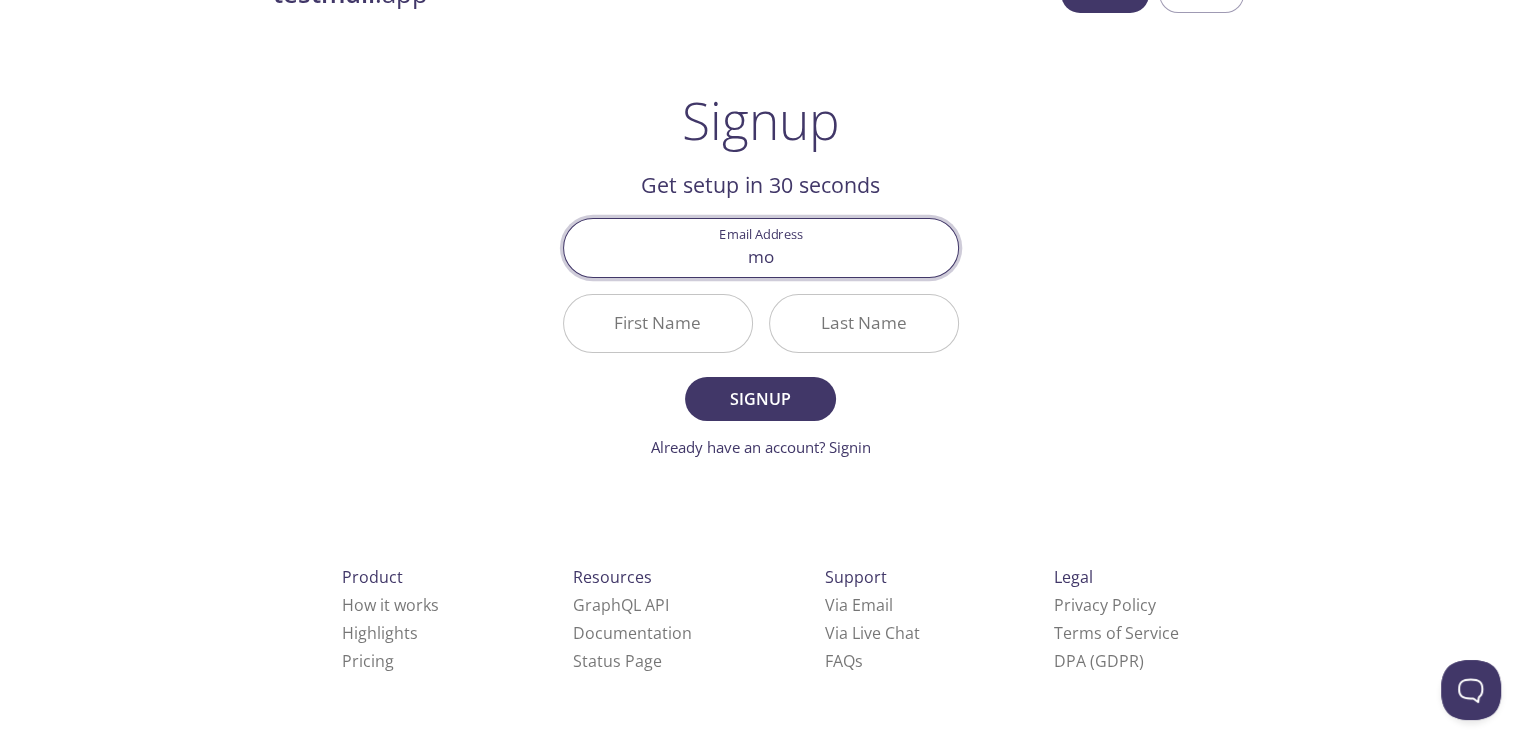 type on "[EMAIL_ADDRESS][DOMAIN_NAME]" 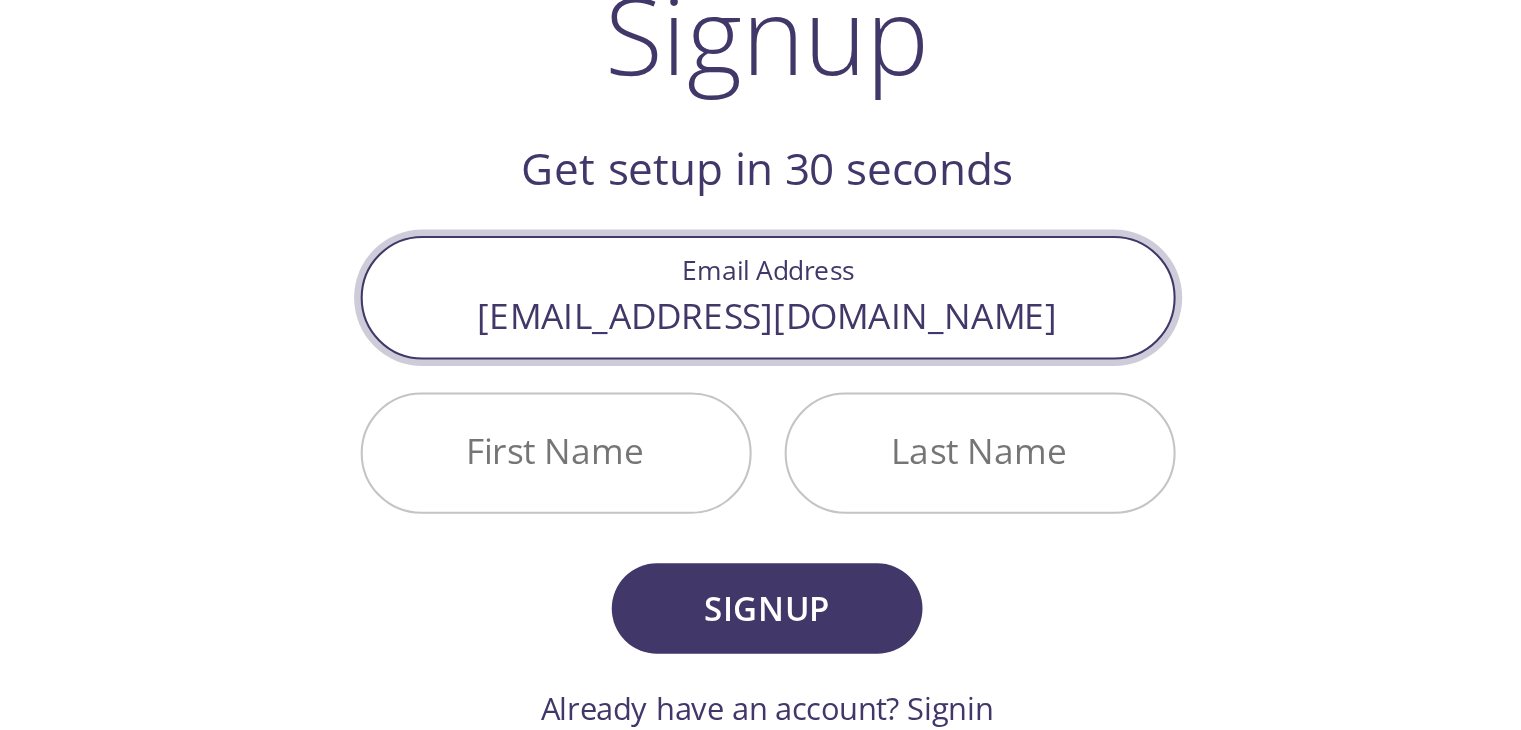 scroll, scrollTop: 58, scrollLeft: 0, axis: vertical 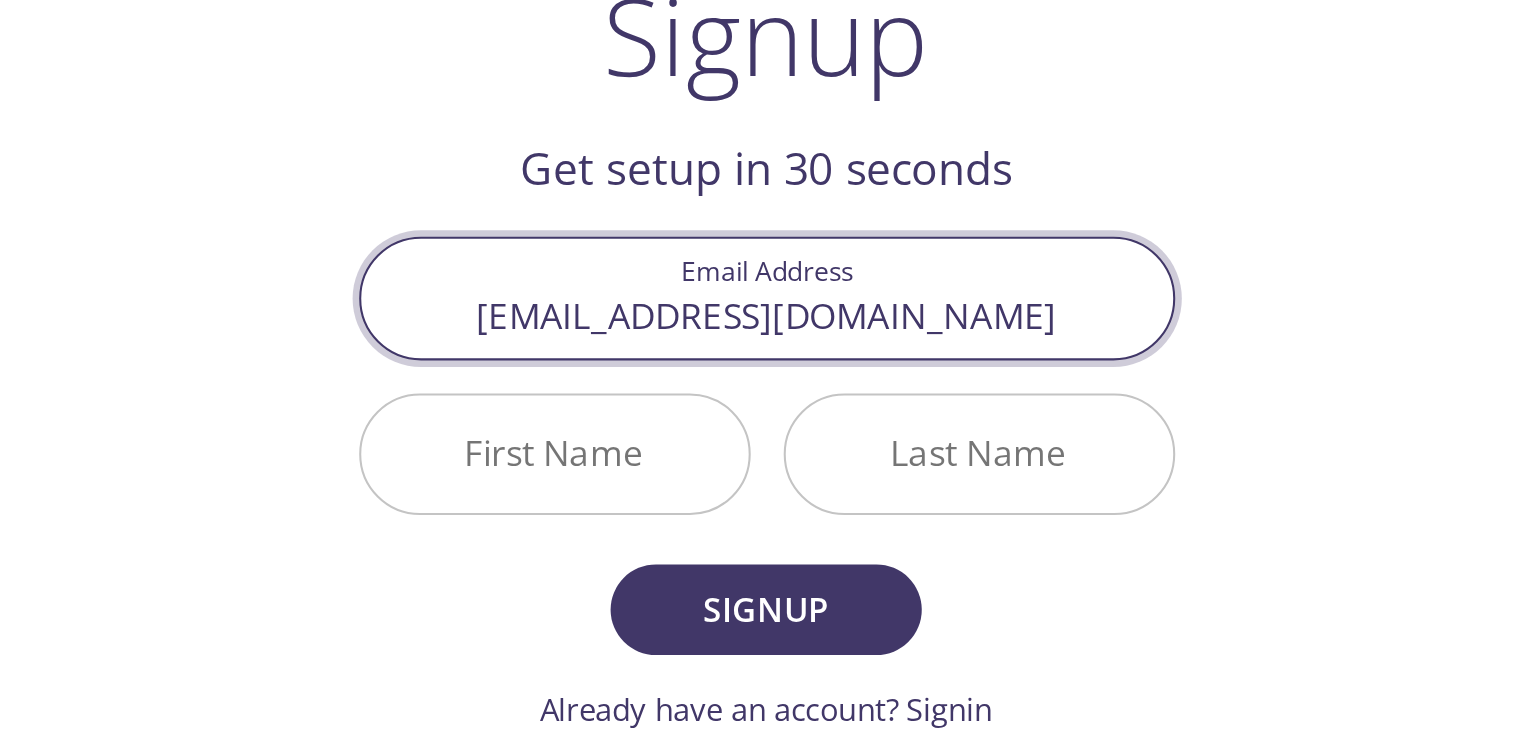 click on "First Name" at bounding box center [658, 323] 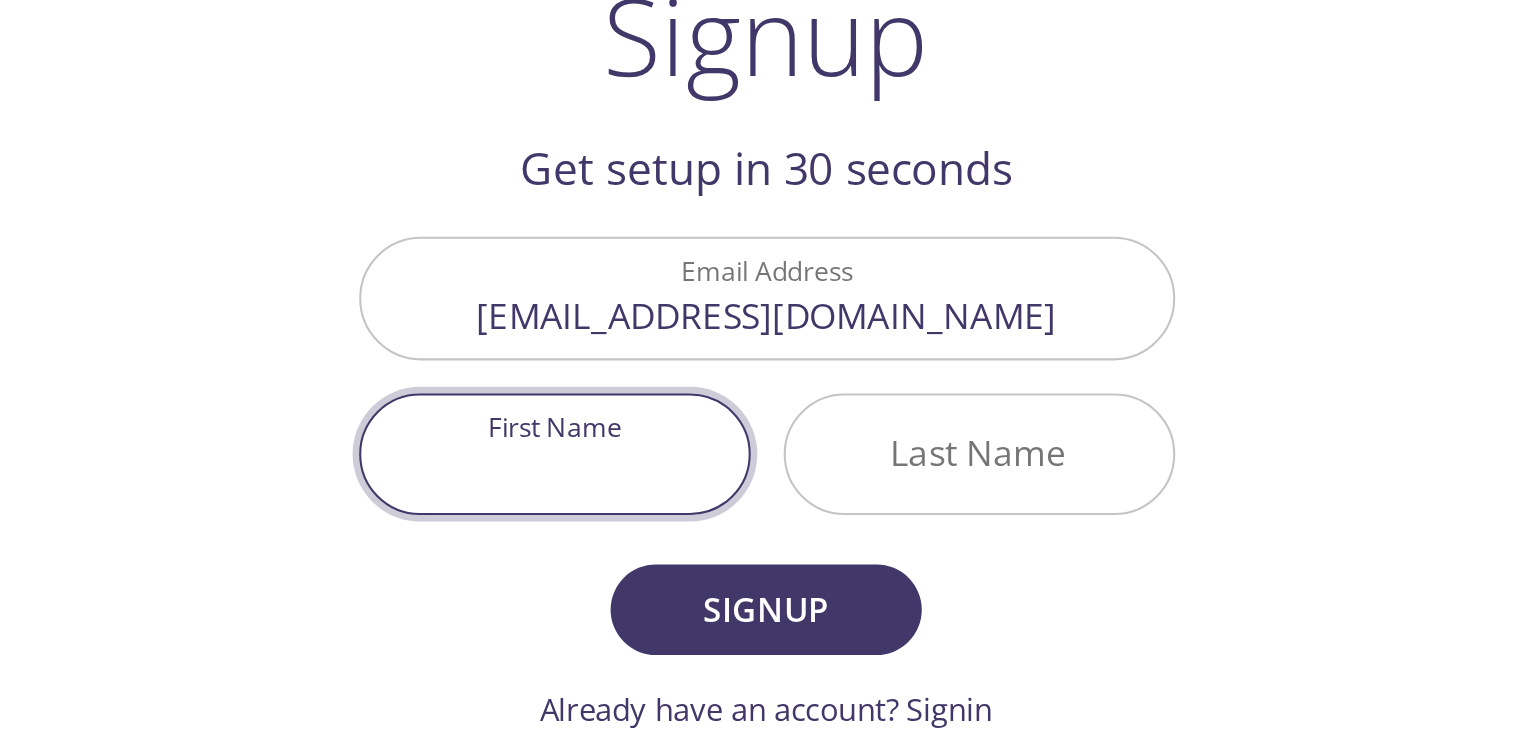 type on "O" 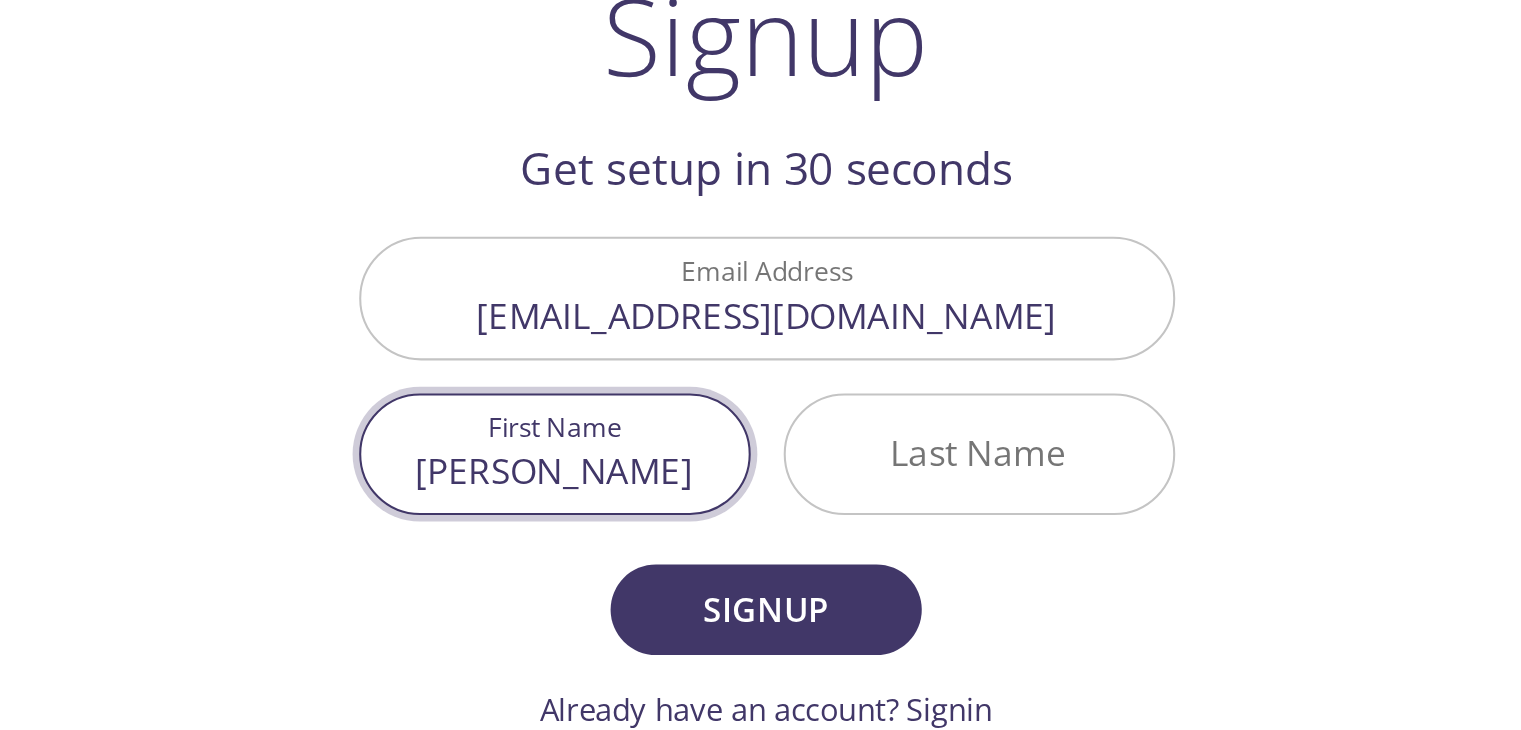 type on "[PERSON_NAME]" 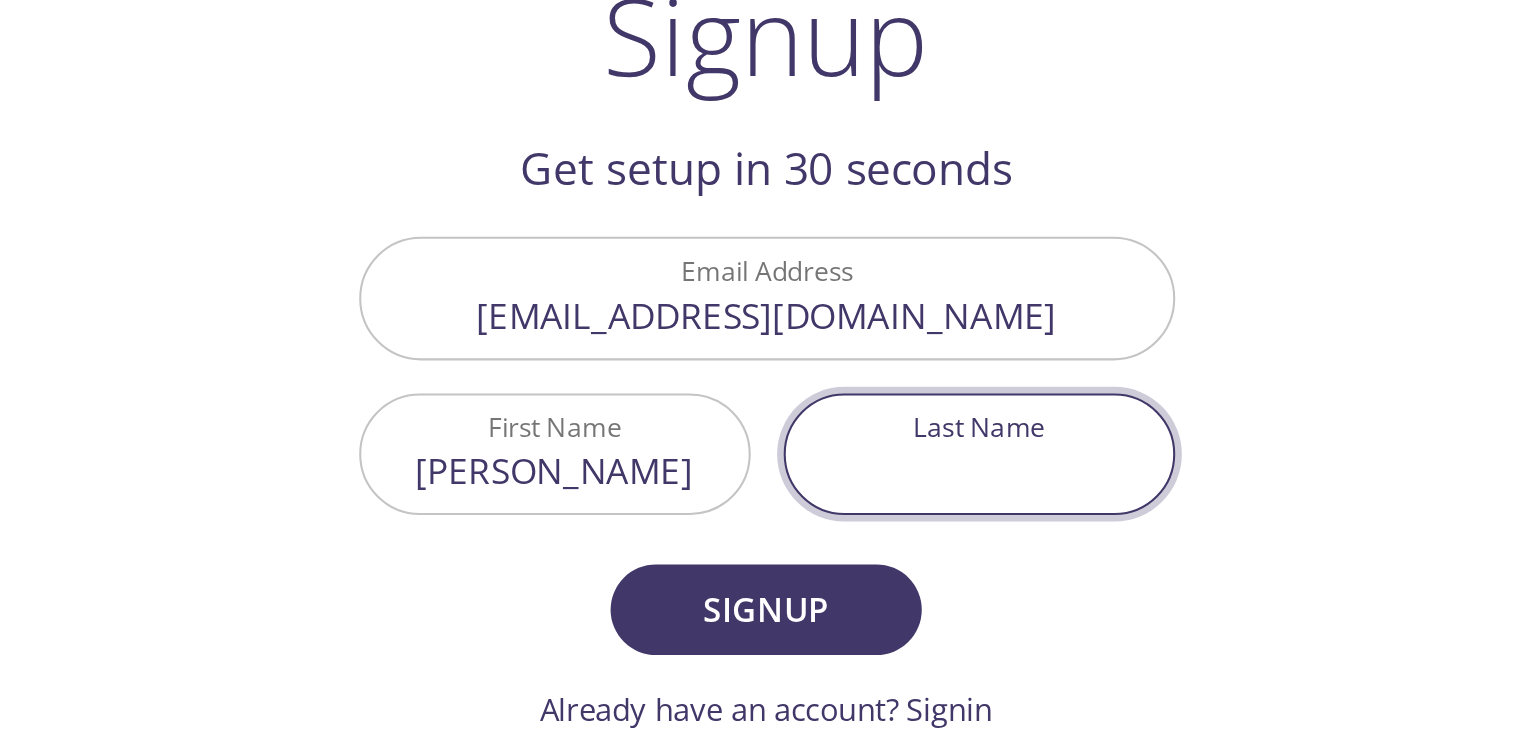 click on "Last Name" at bounding box center (864, 323) 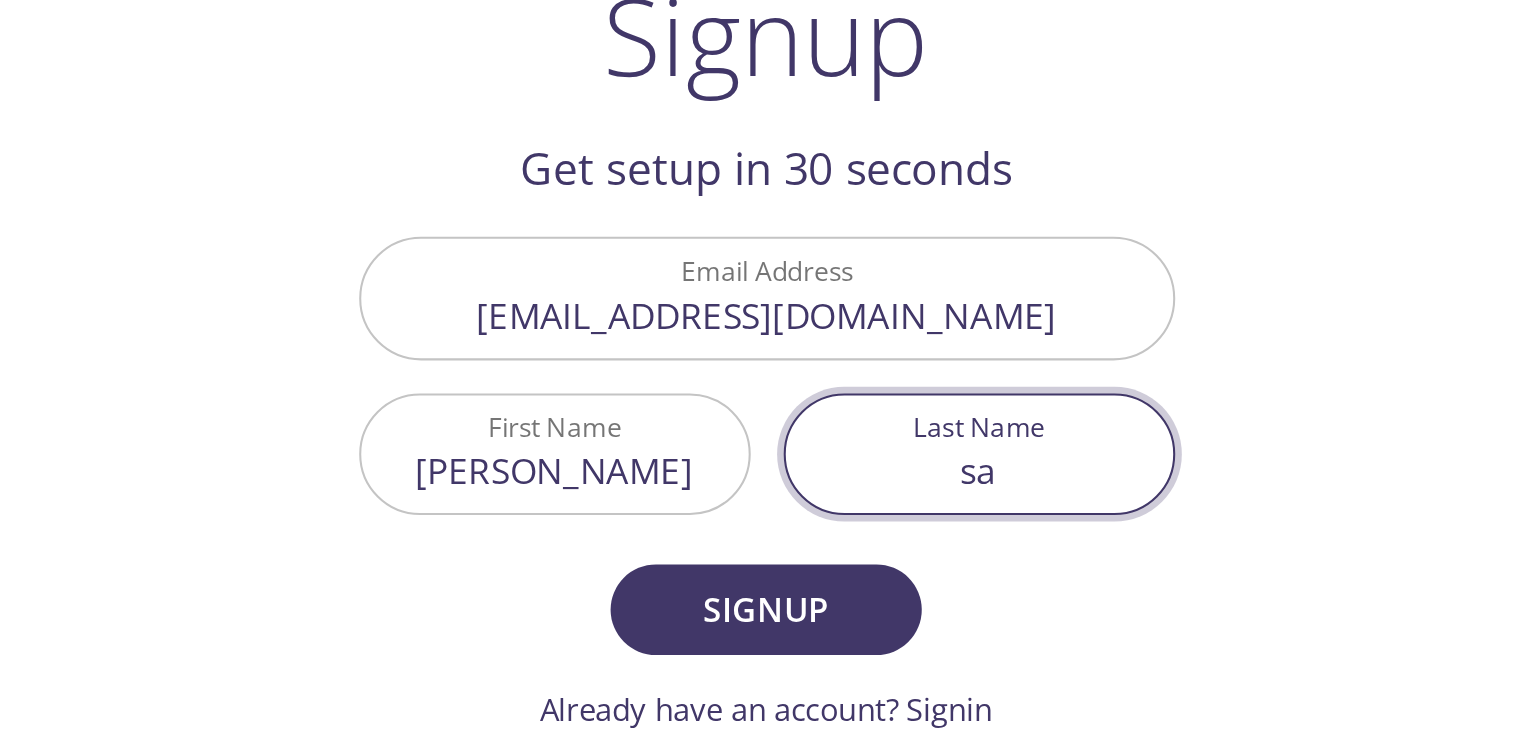 type on "s" 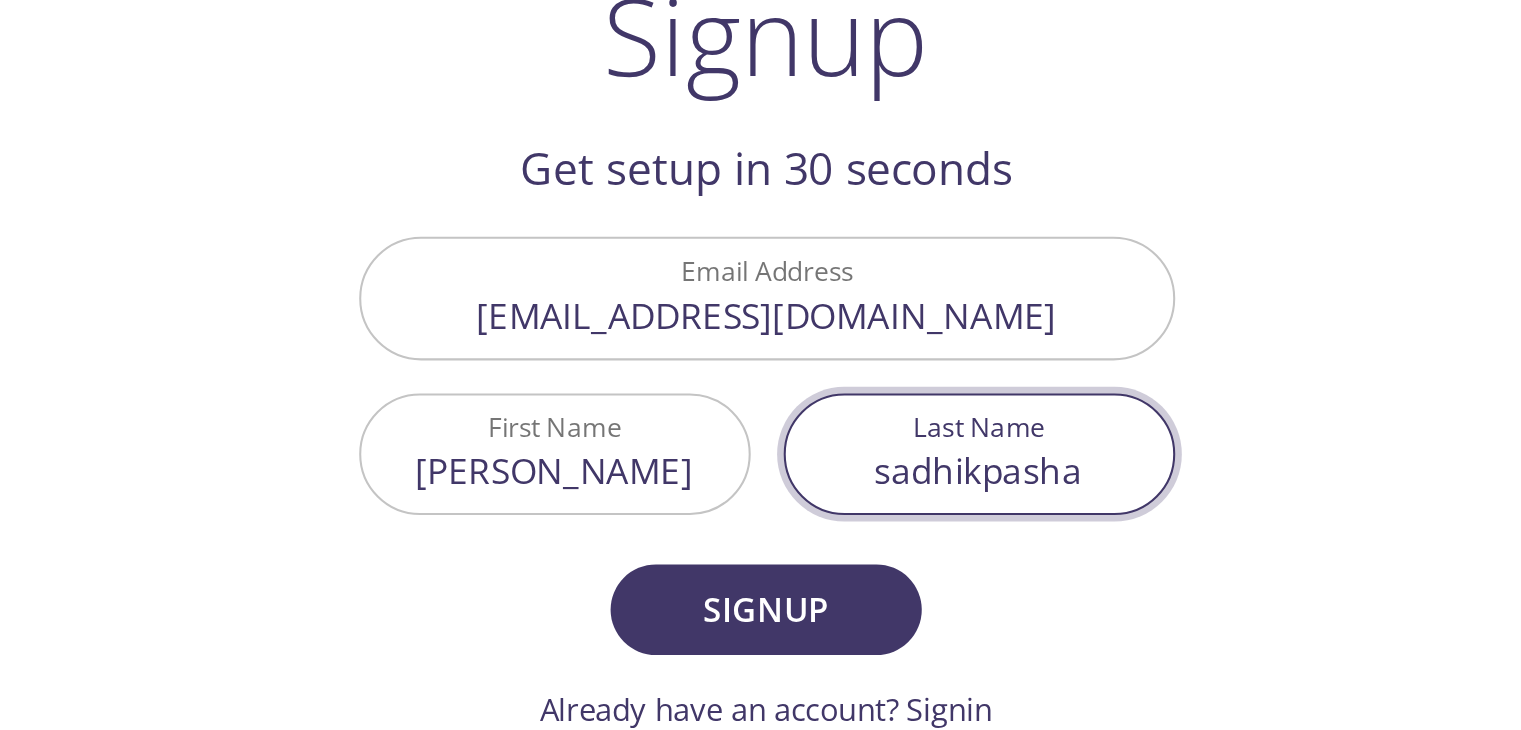 type on "sadhikpasha" 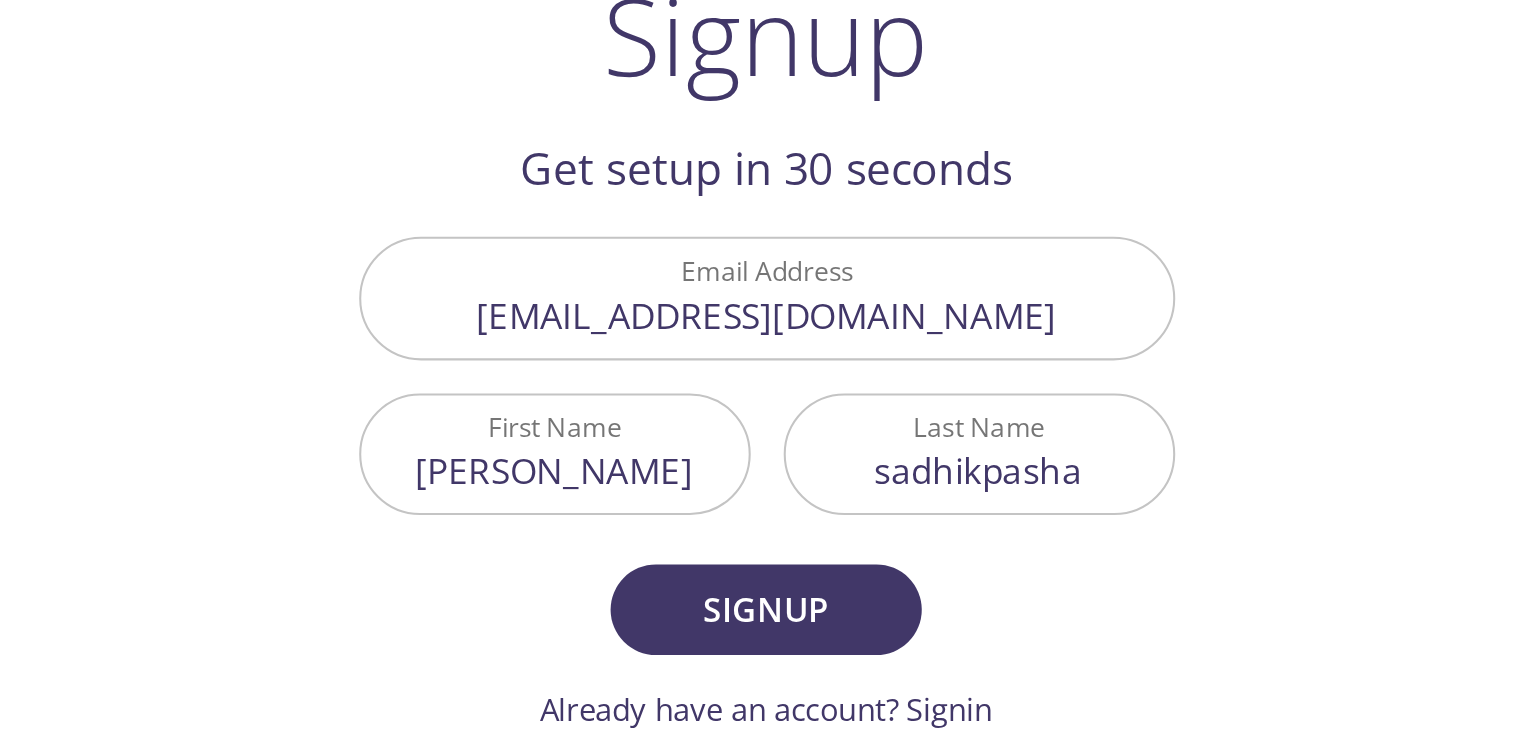 click on "Email Address mohamodsadhikpasha@gmail.com First Name Mohammad Last Name sadhikpasha Signup Already have an account? Signin" at bounding box center (761, 338) 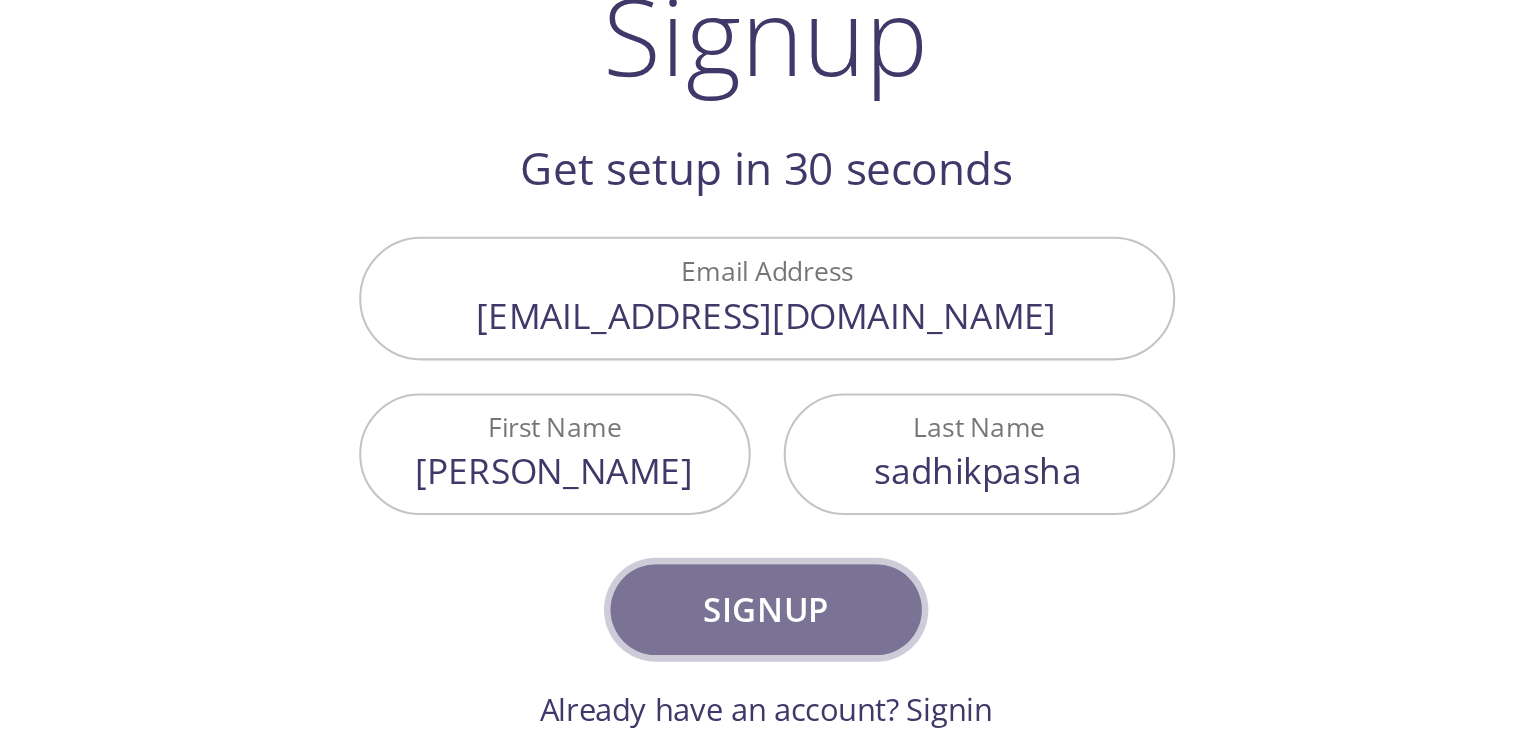 click on "Signup" at bounding box center [760, 399] 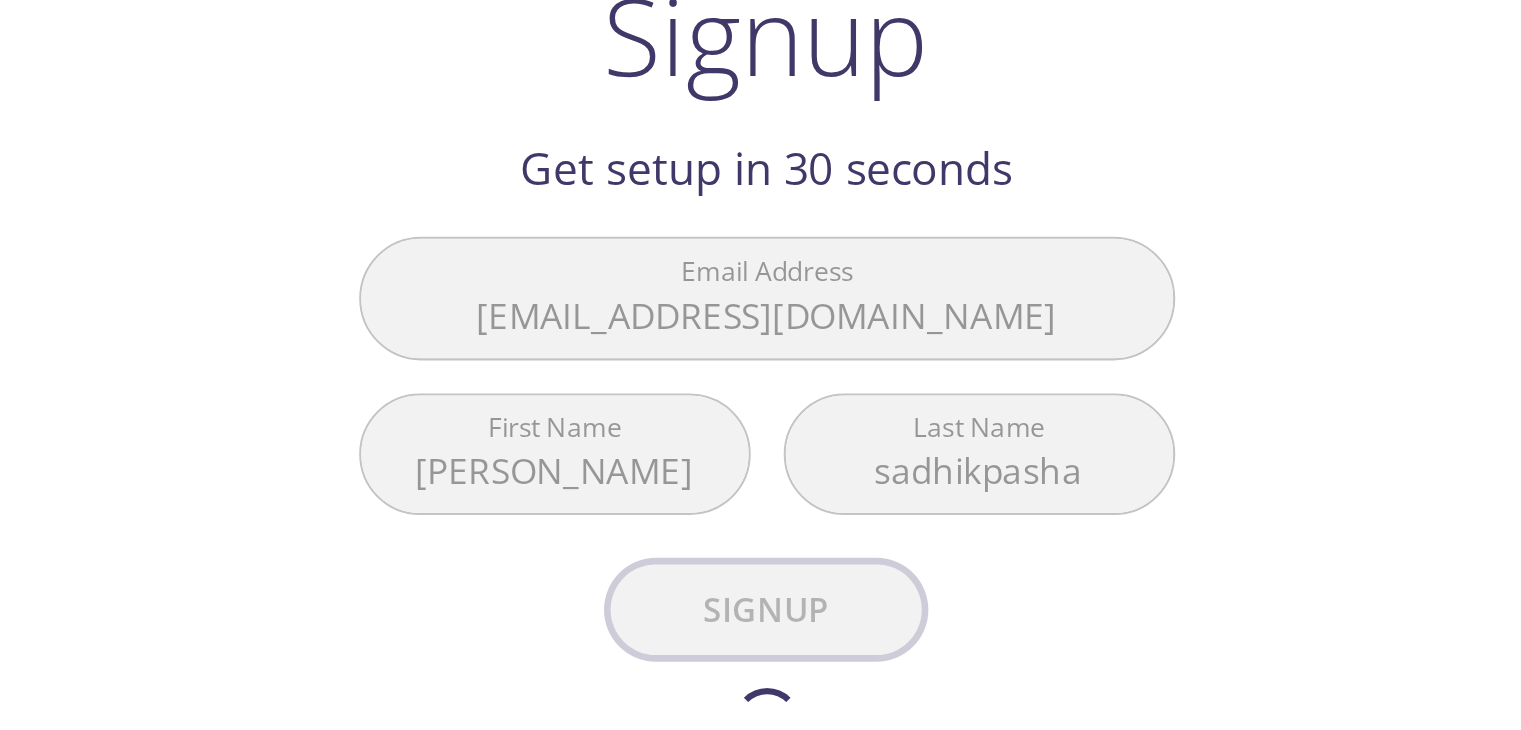 scroll, scrollTop: 0, scrollLeft: 0, axis: both 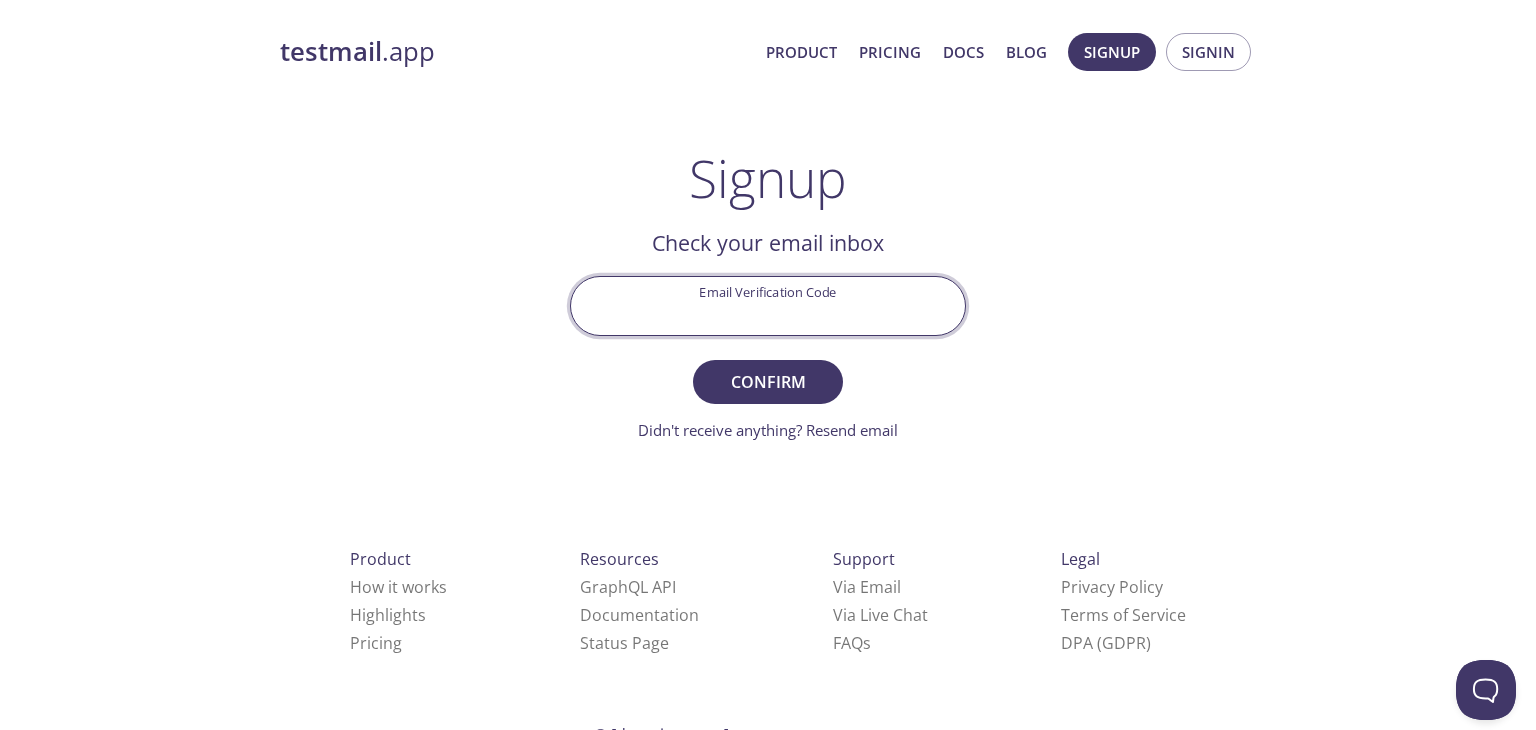 click on "Email Verification Code" at bounding box center [768, 305] 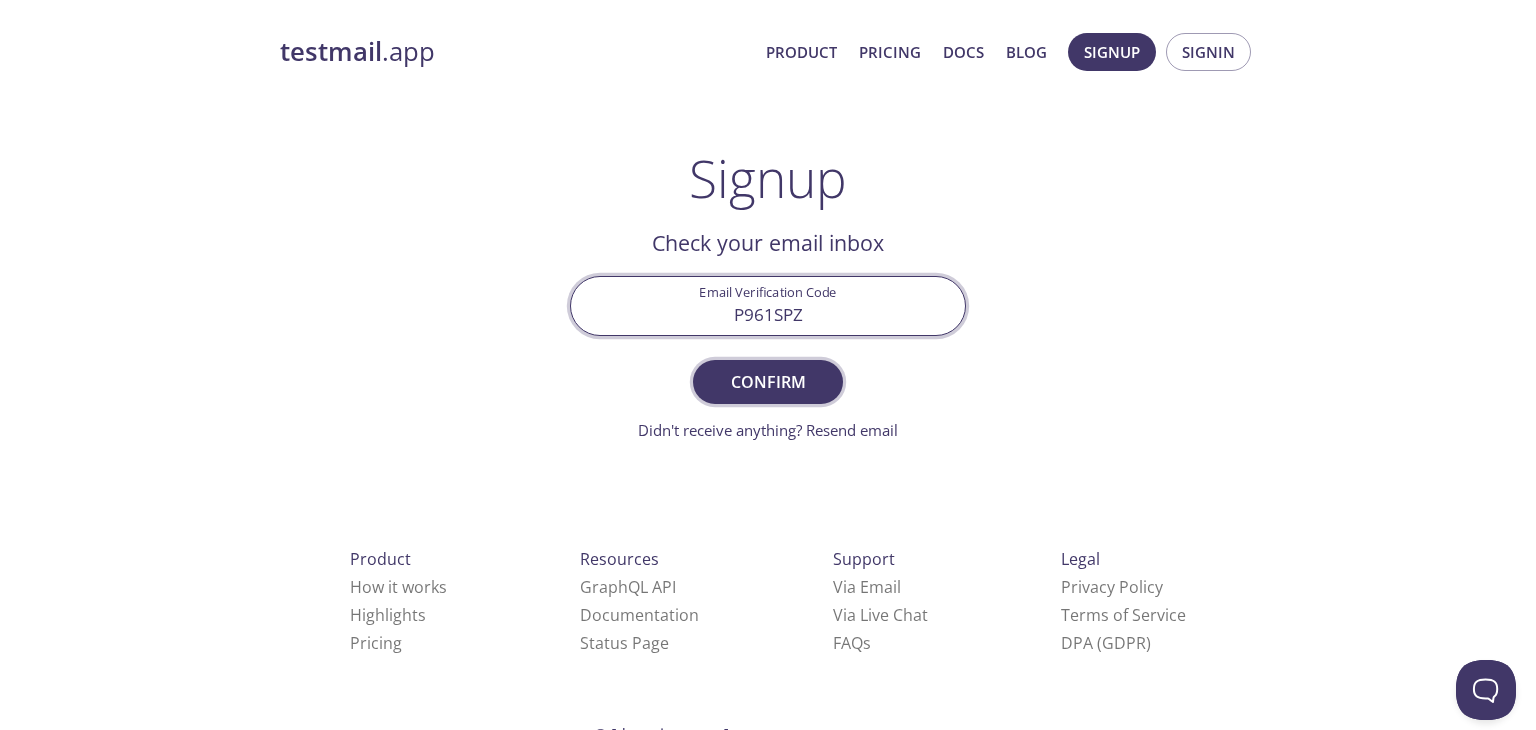 type on "P961SPZ" 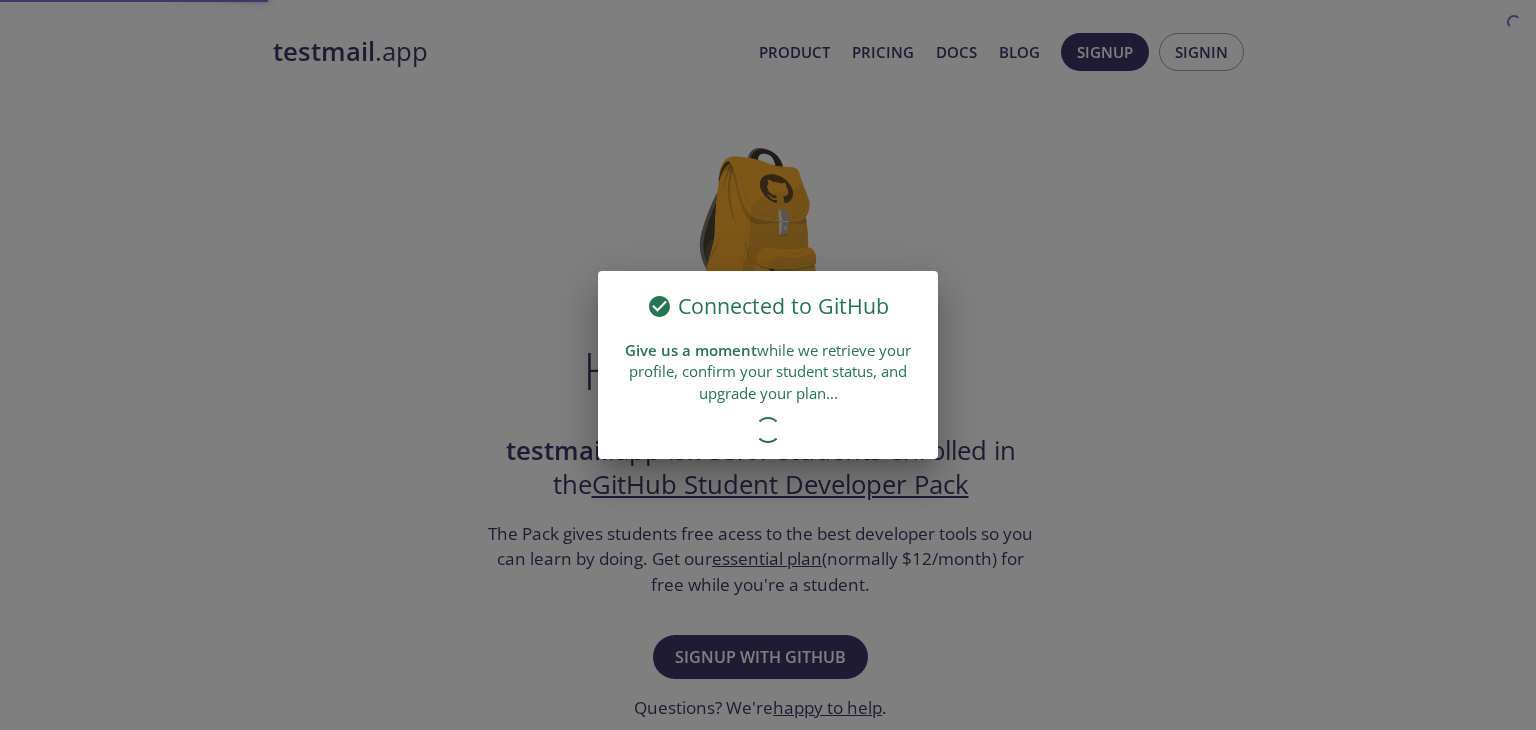 scroll, scrollTop: 0, scrollLeft: 0, axis: both 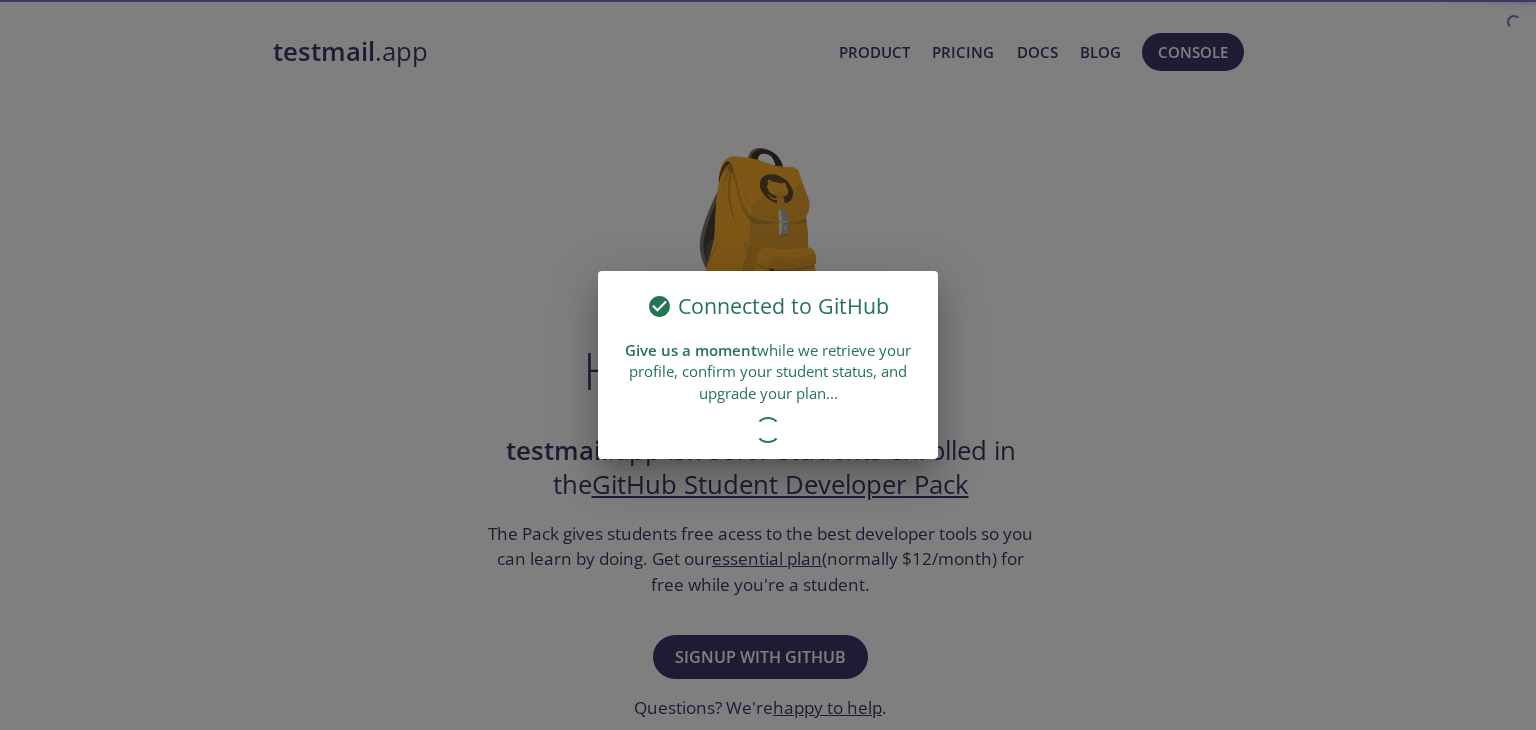 click on "Connected to GitHub Give us a moment  while we retrieve your profile, confirm your student status, and upgrade your plan..." at bounding box center (768, 365) 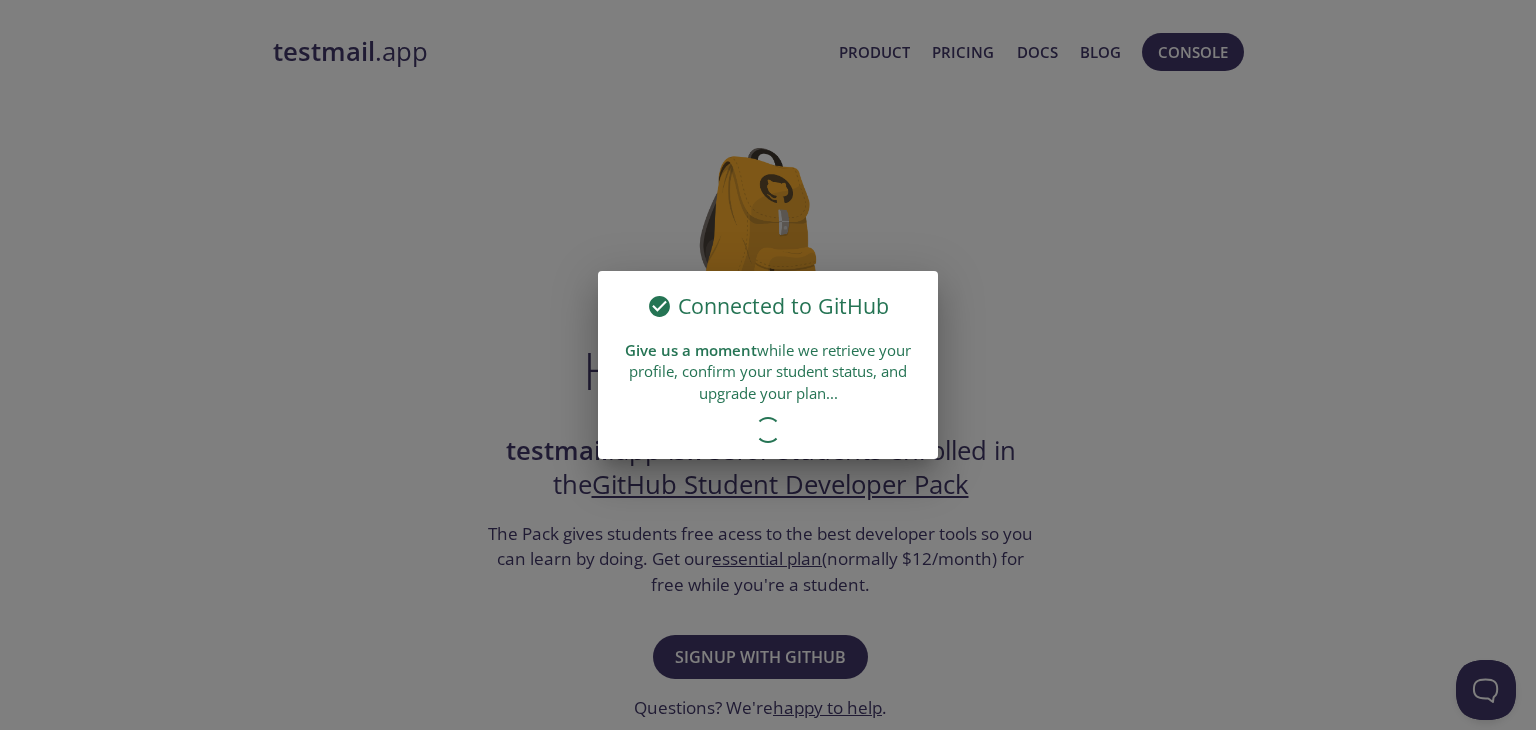 scroll, scrollTop: 0, scrollLeft: 0, axis: both 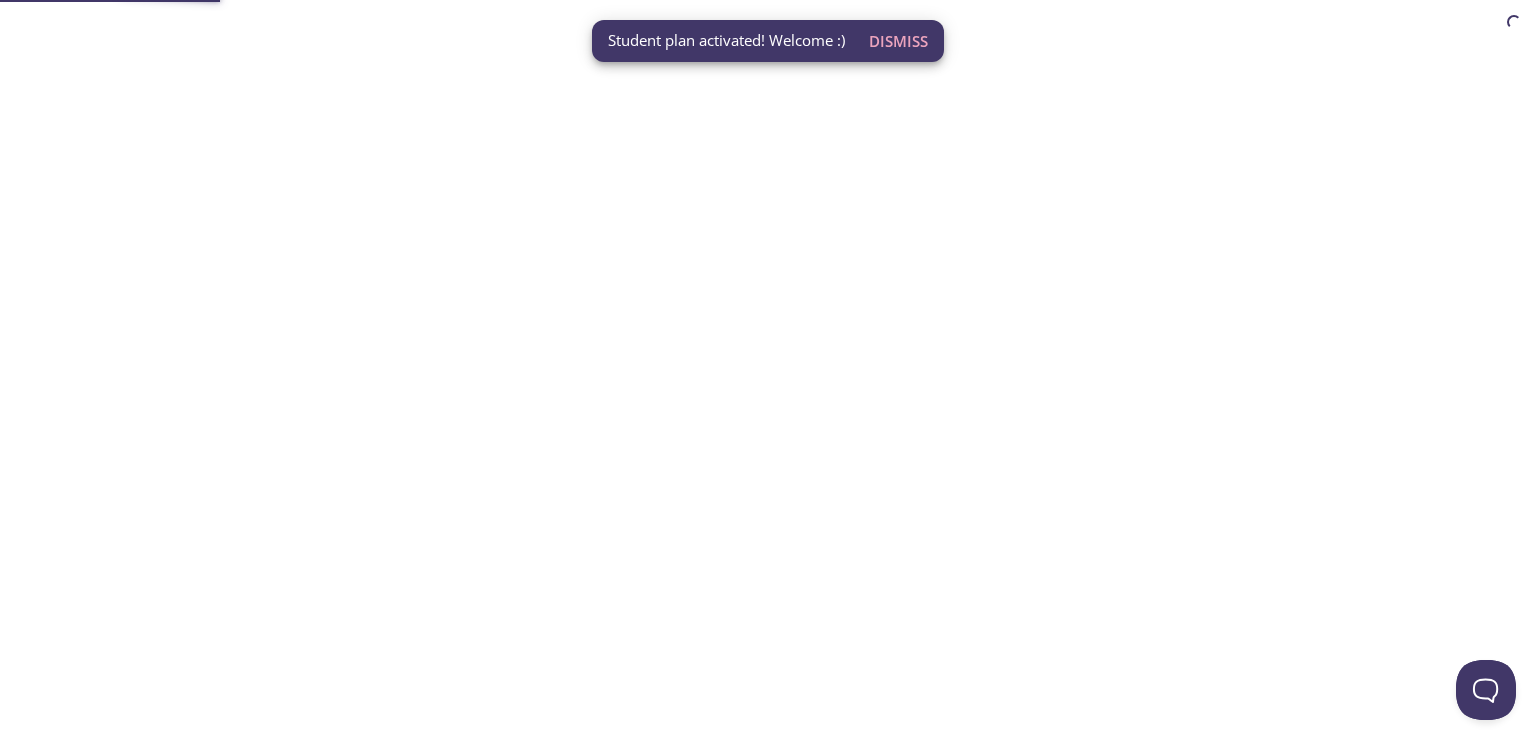 click on "Student plan activated! Welcome :) Dismiss
Automate email tests | loved by developers & QA teams" at bounding box center (768, 0) 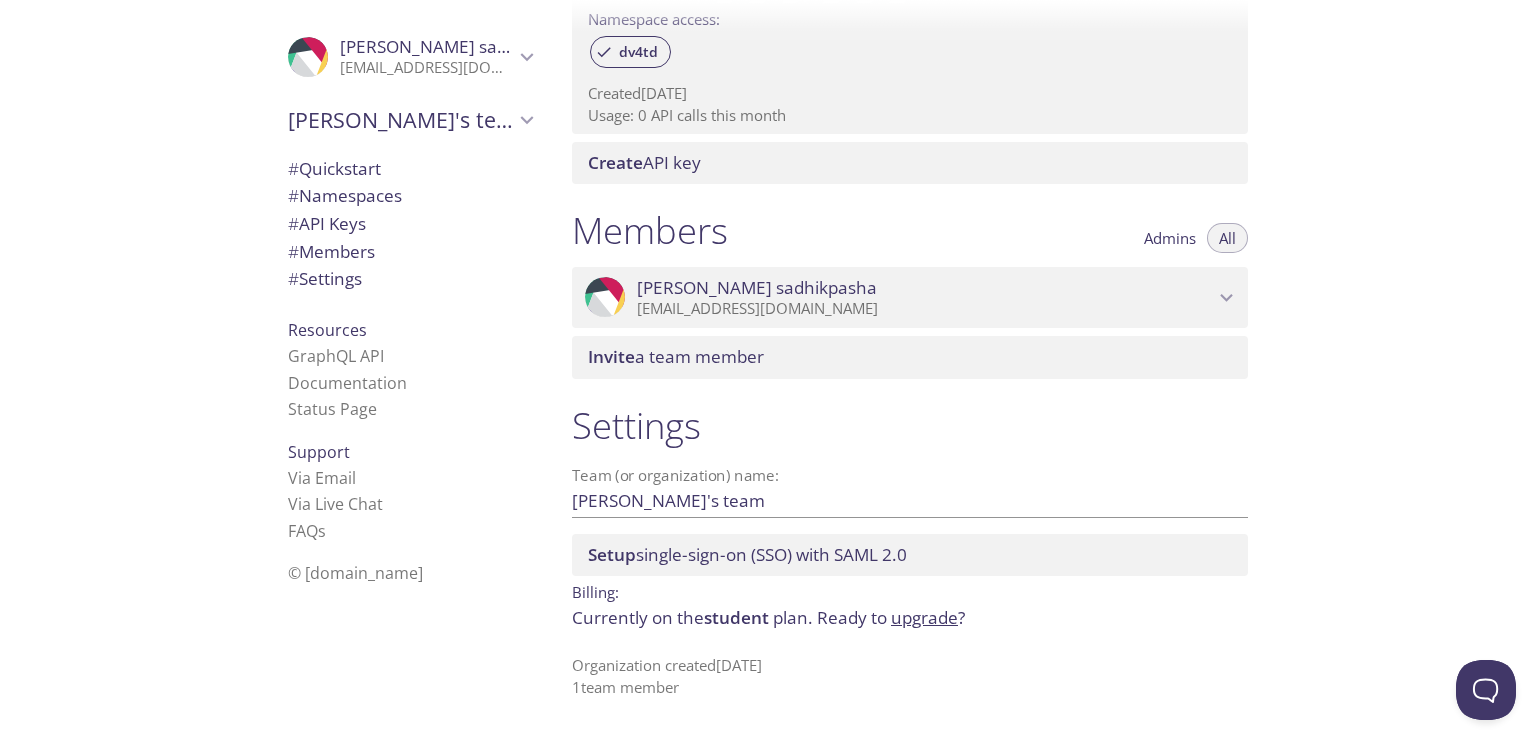 scroll, scrollTop: 0, scrollLeft: 0, axis: both 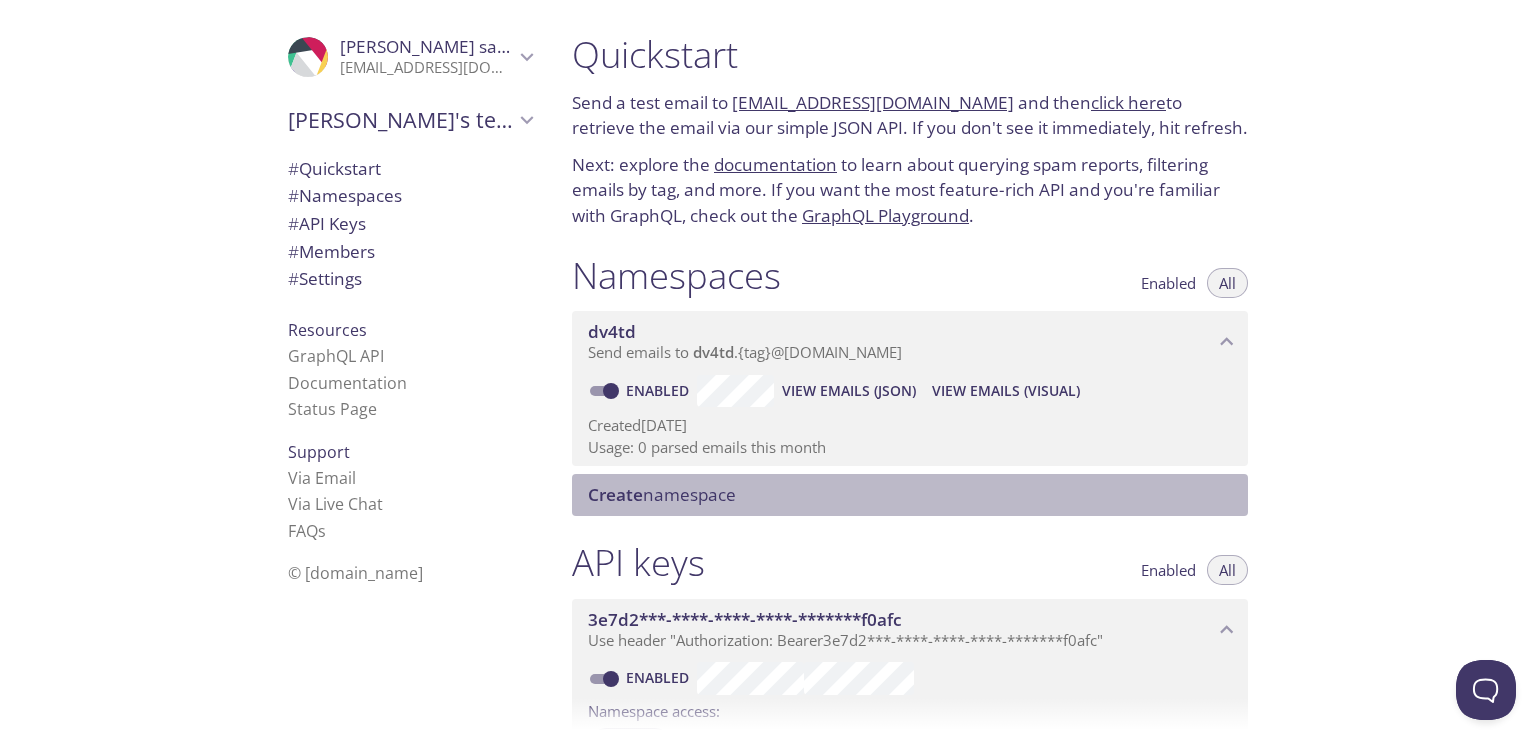 click on "Create  namespace" at bounding box center [914, 495] 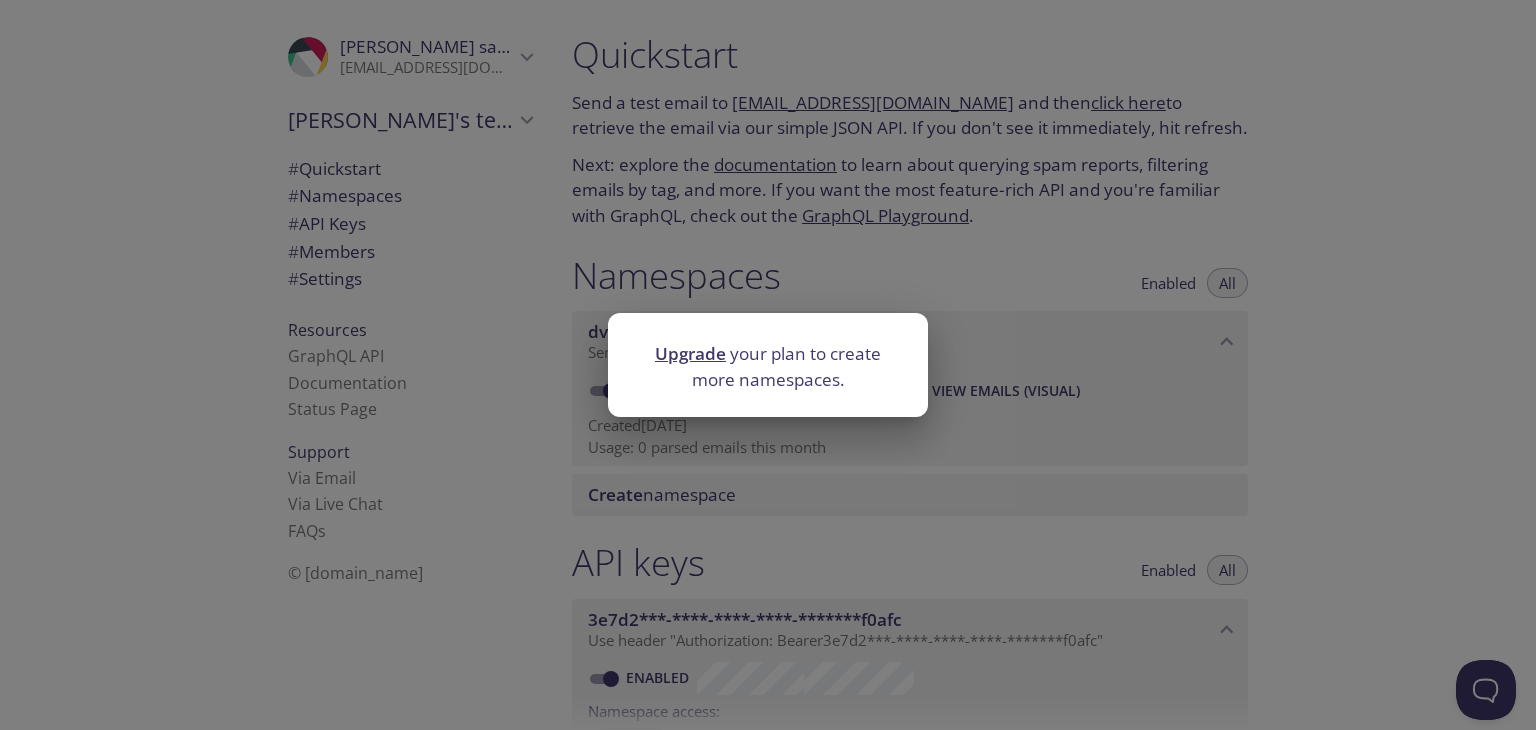 click on "Upgrade   your plan to create more namespaces." at bounding box center [768, 365] 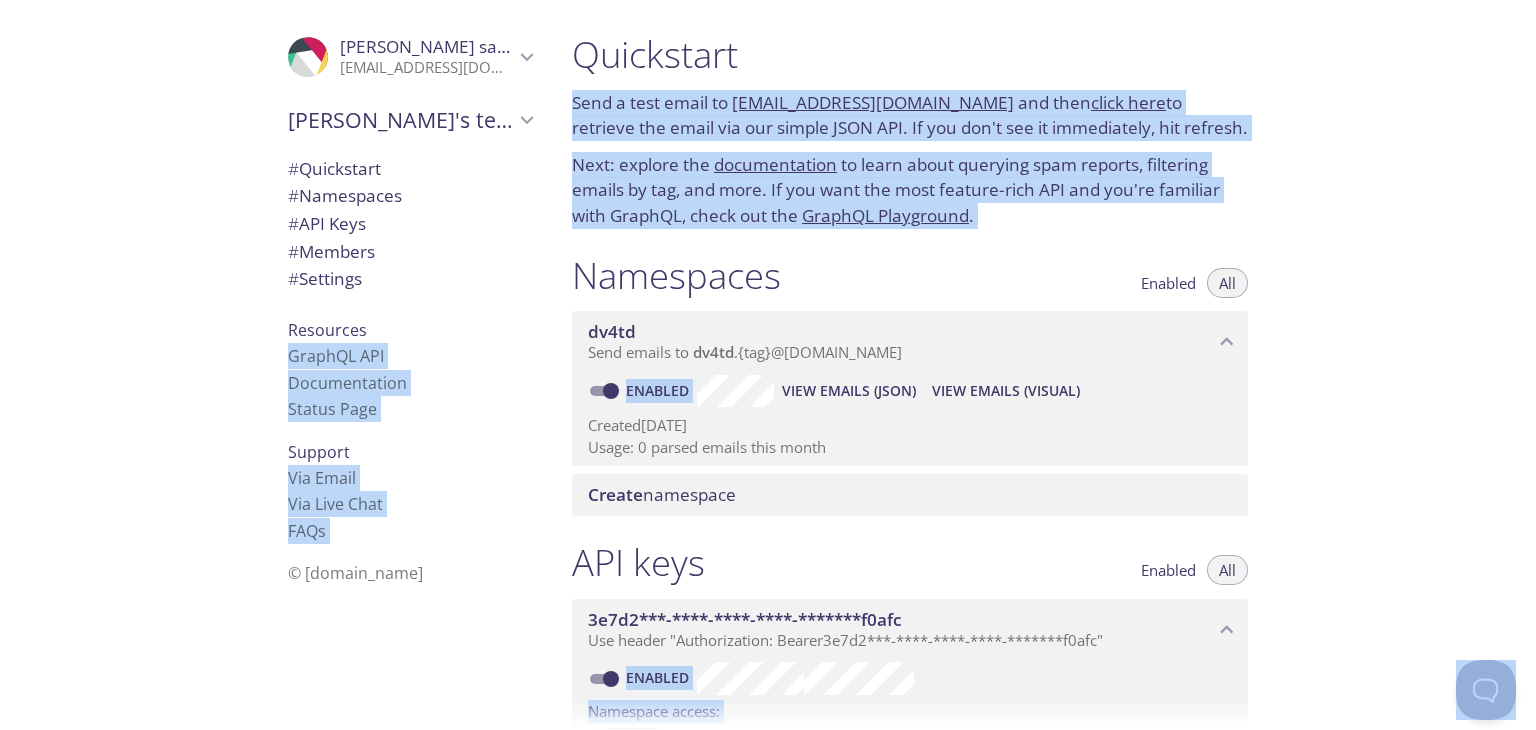 click on "API keys Enabled All" at bounding box center (910, 565) 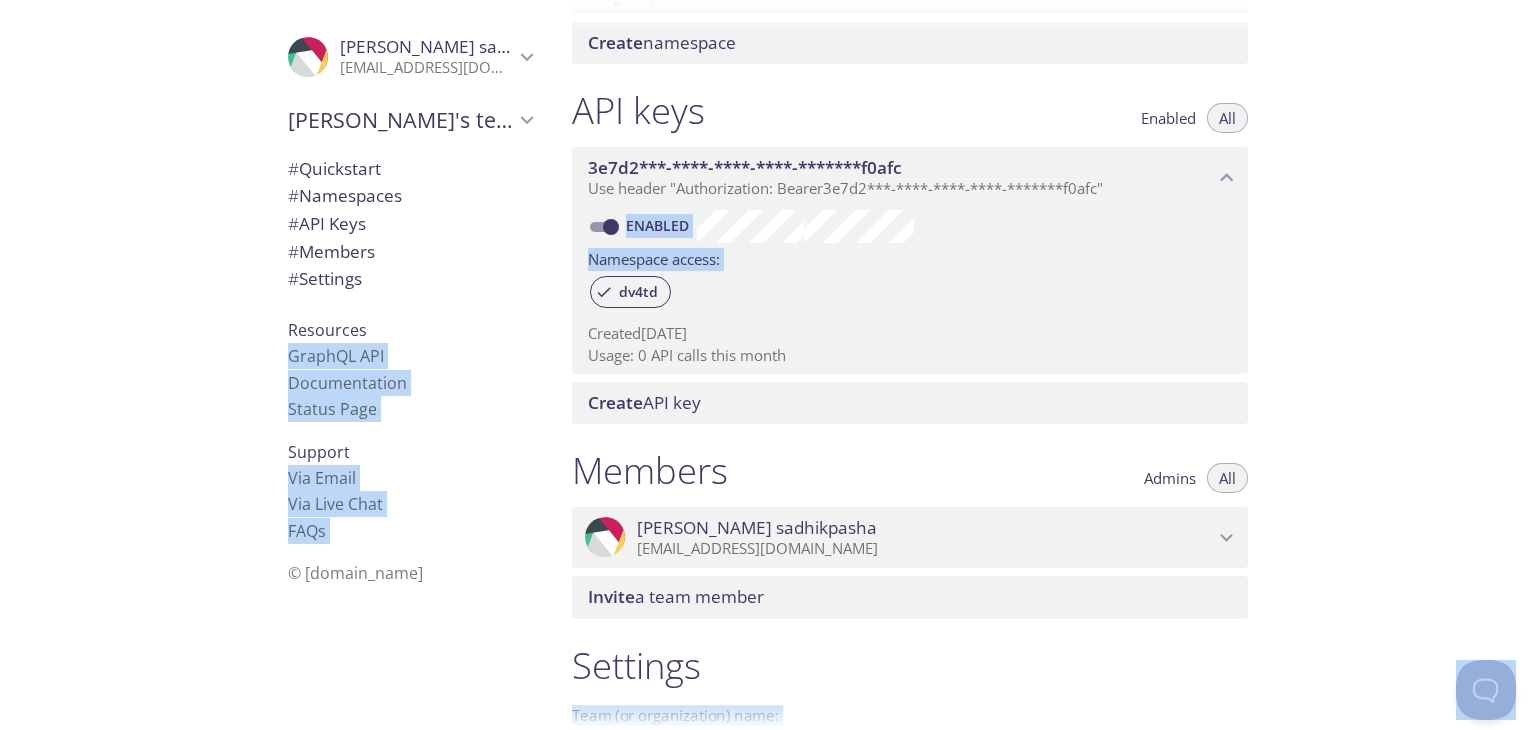 scroll, scrollTop: 436, scrollLeft: 0, axis: vertical 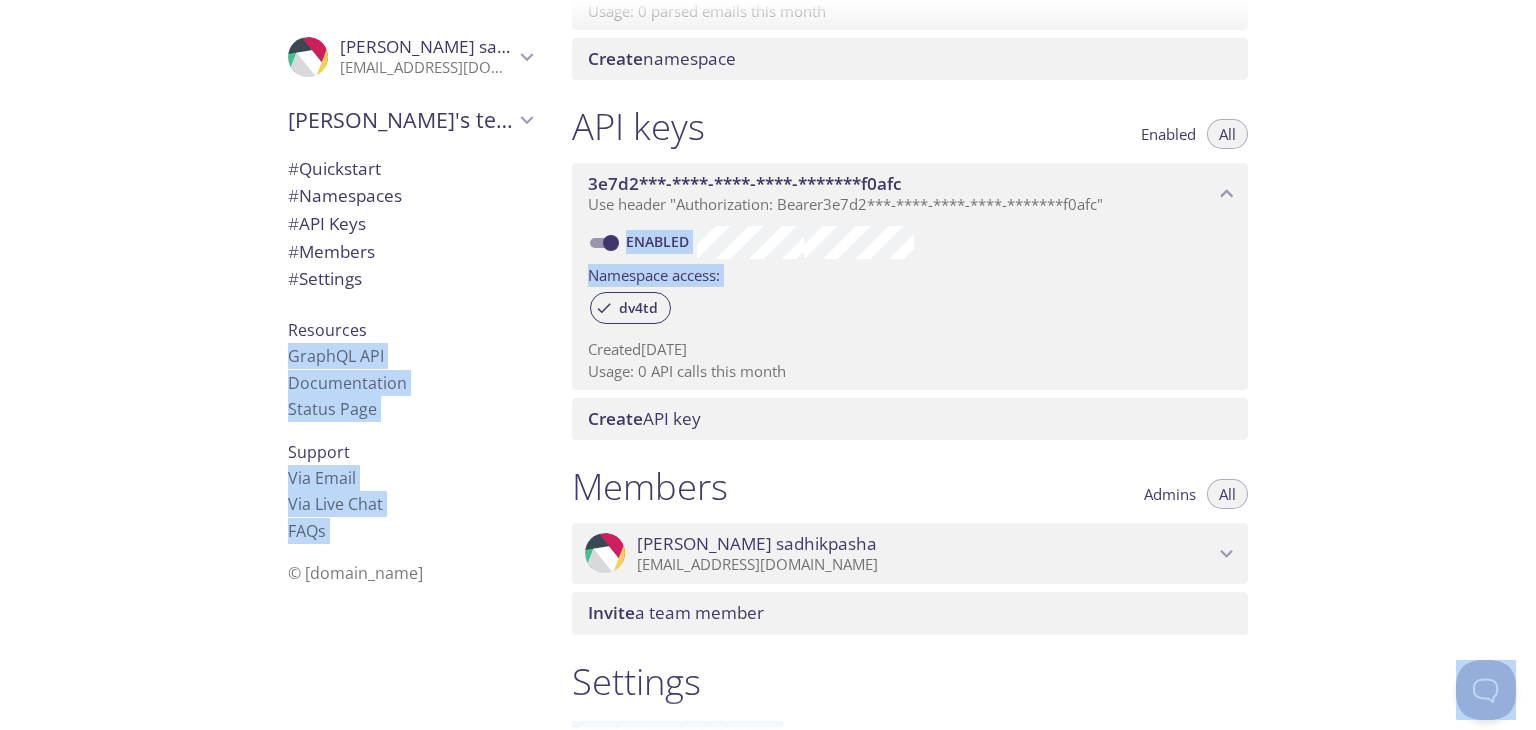click on "Members Admins All" at bounding box center (910, 489) 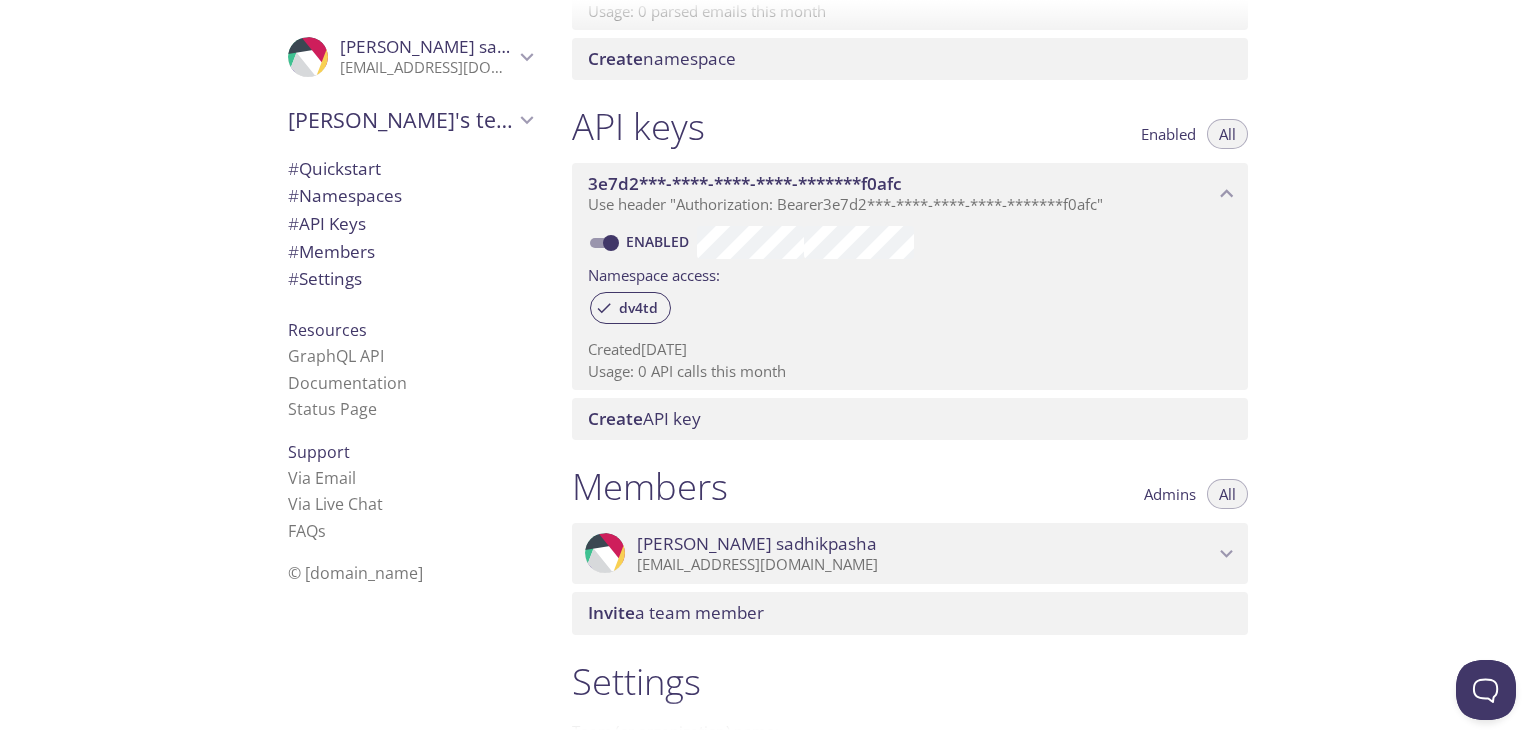 scroll, scrollTop: 692, scrollLeft: 0, axis: vertical 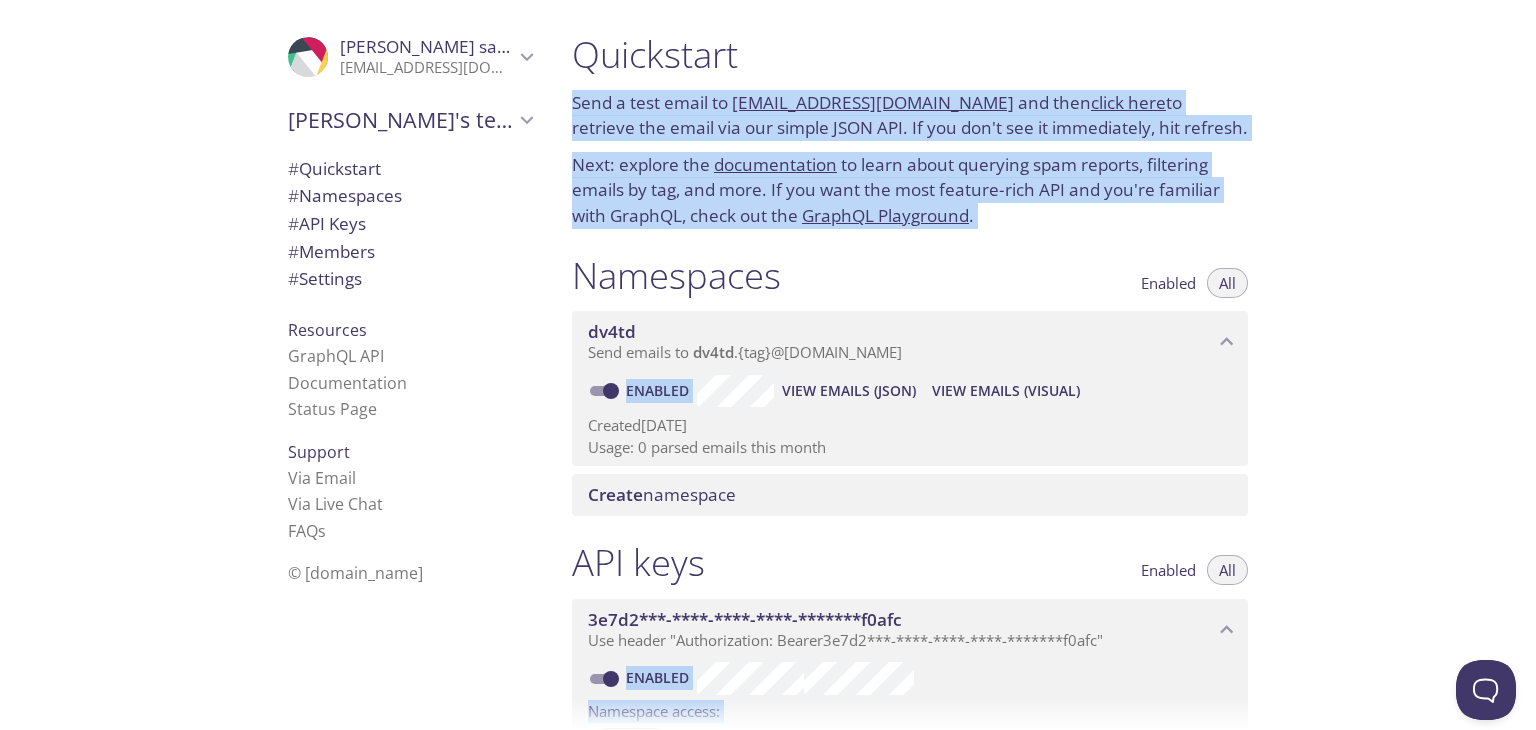 drag, startPoint x: 1257, startPoint y: 654, endPoint x: 592, endPoint y: -79, distance: 989.704 